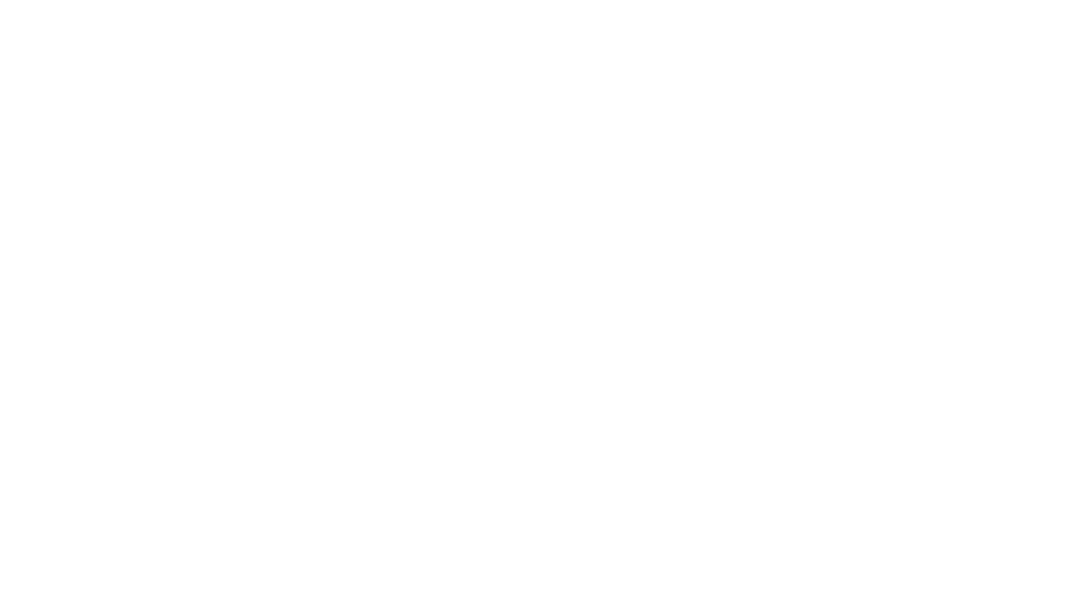 scroll, scrollTop: 0, scrollLeft: 0, axis: both 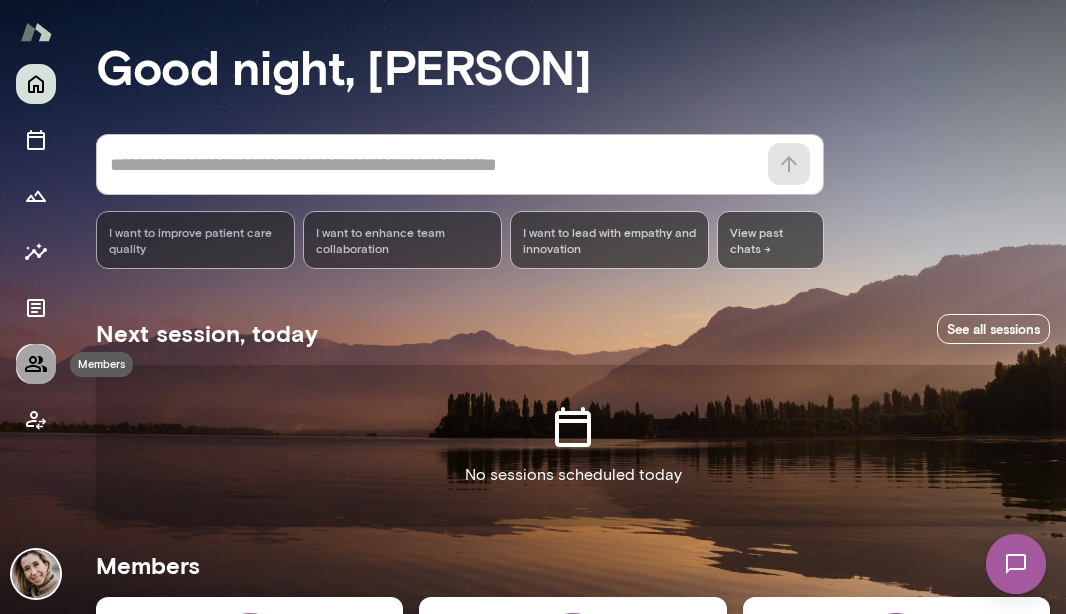 click 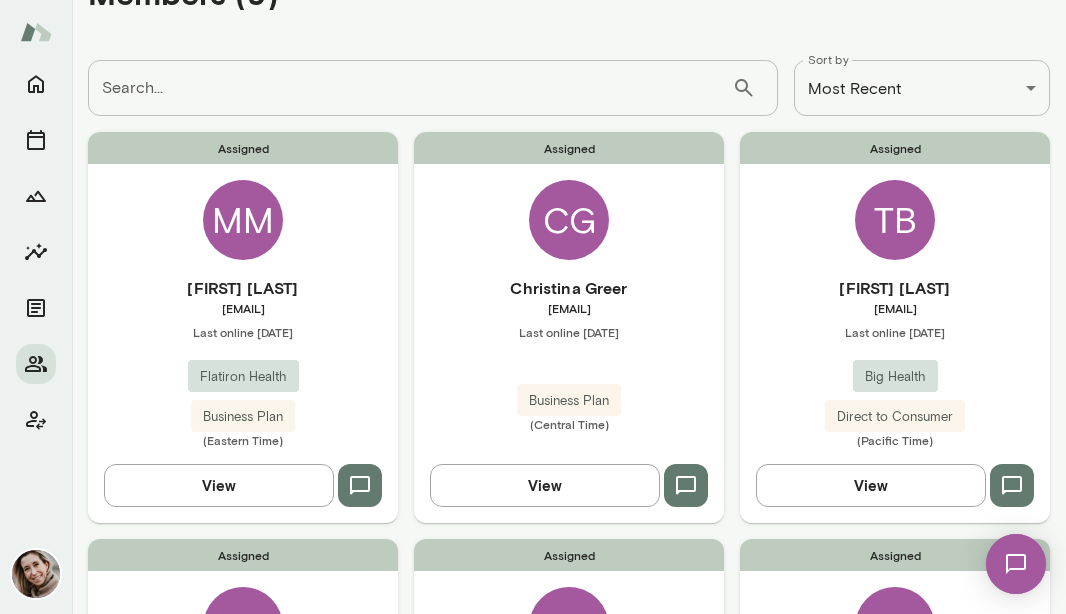 click at bounding box center [1016, 564] 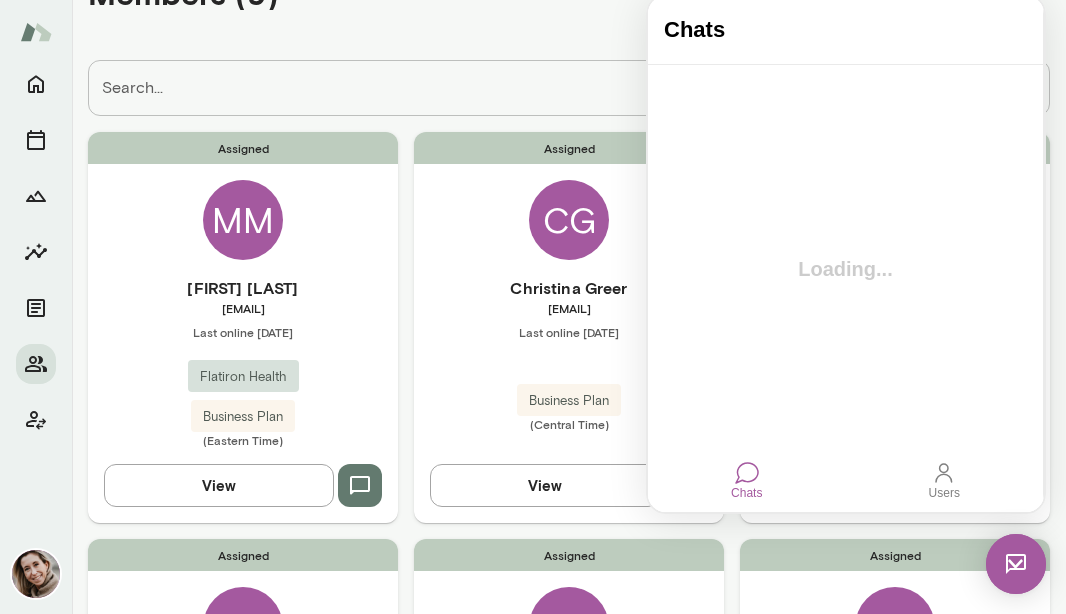 scroll, scrollTop: 0, scrollLeft: 0, axis: both 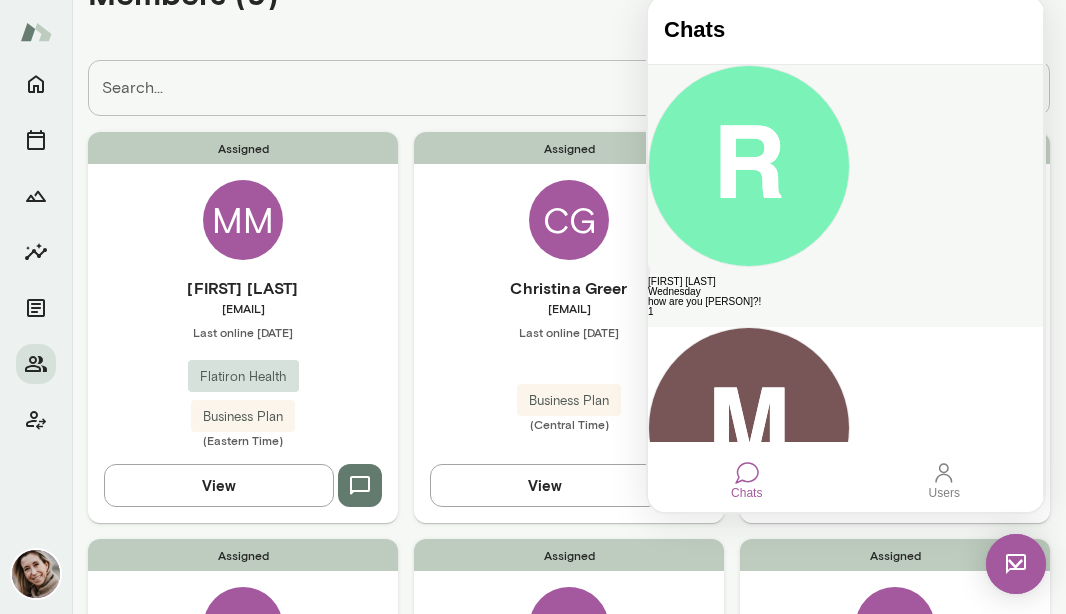click on "how are you [PERSON]?!" at bounding box center [845, 302] 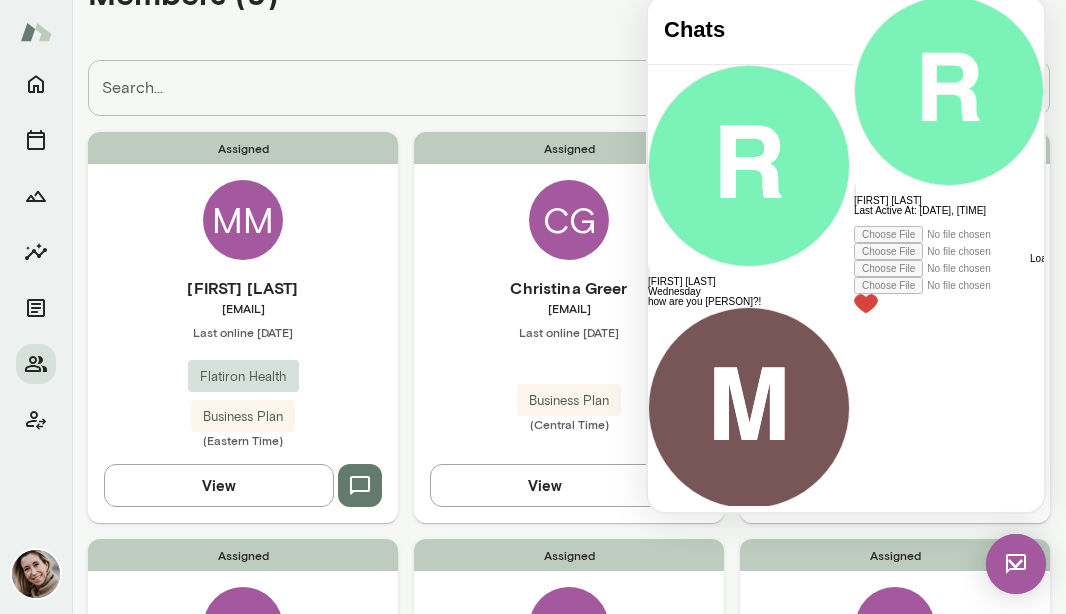 click at bounding box center (949, 221) 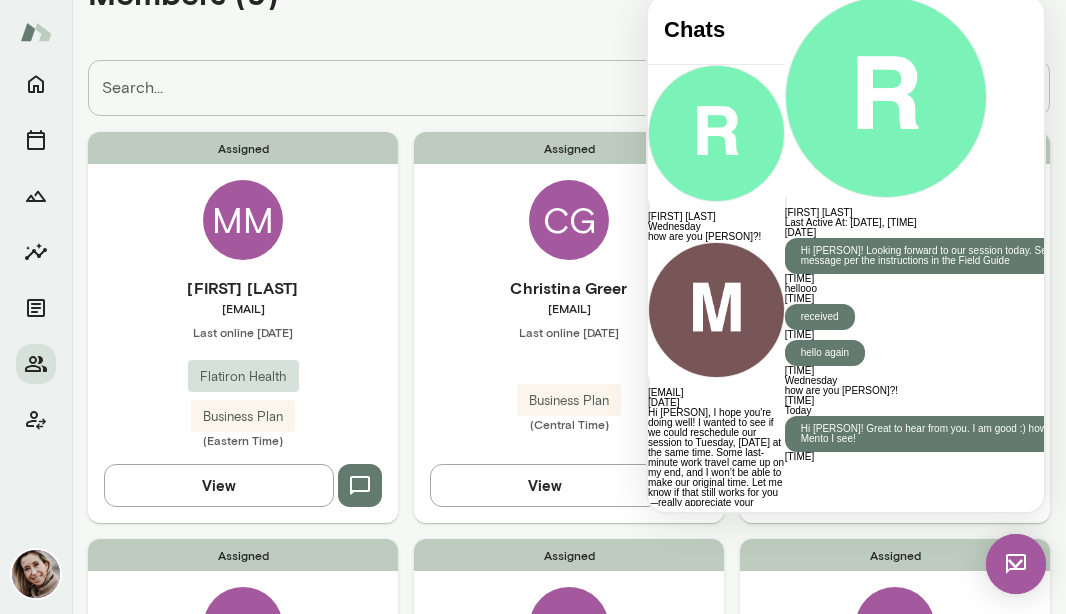 scroll, scrollTop: 342, scrollLeft: 0, axis: vertical 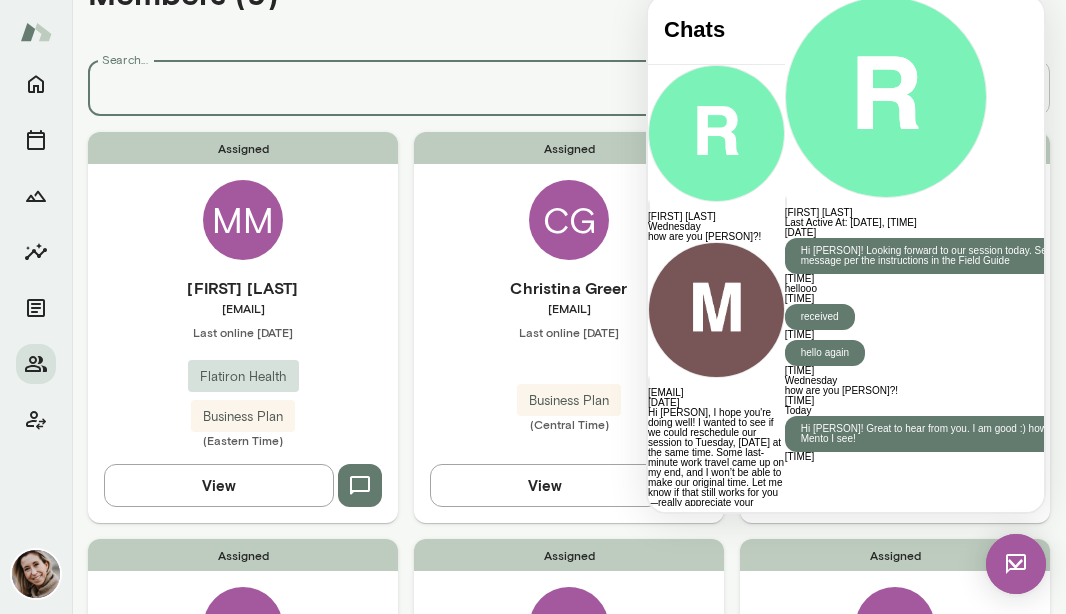 click on "Search..." at bounding box center [410, 88] 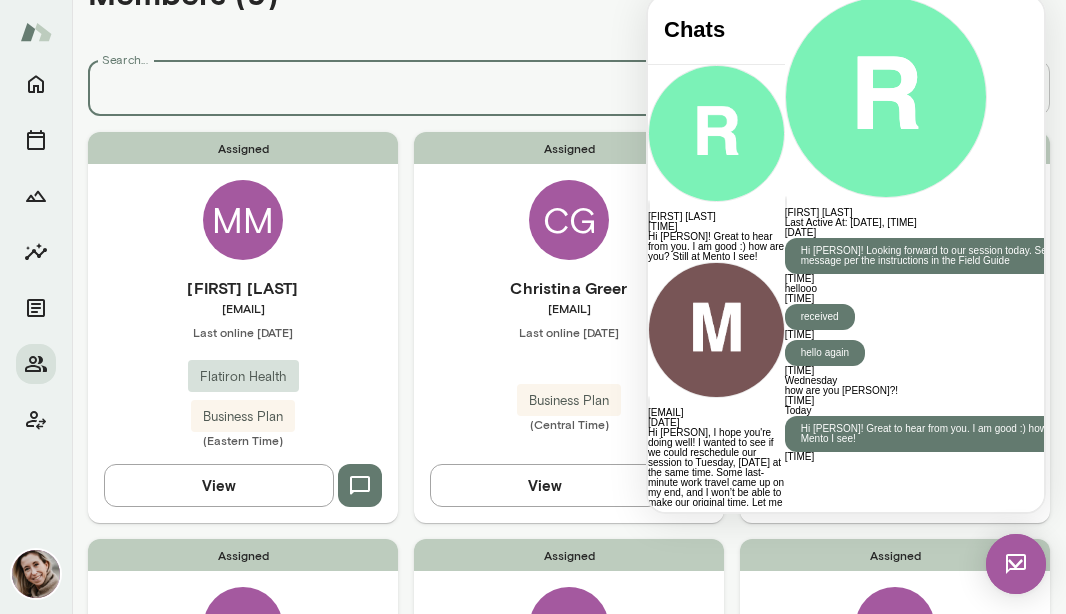 click on "**********" at bounding box center (569, 88) 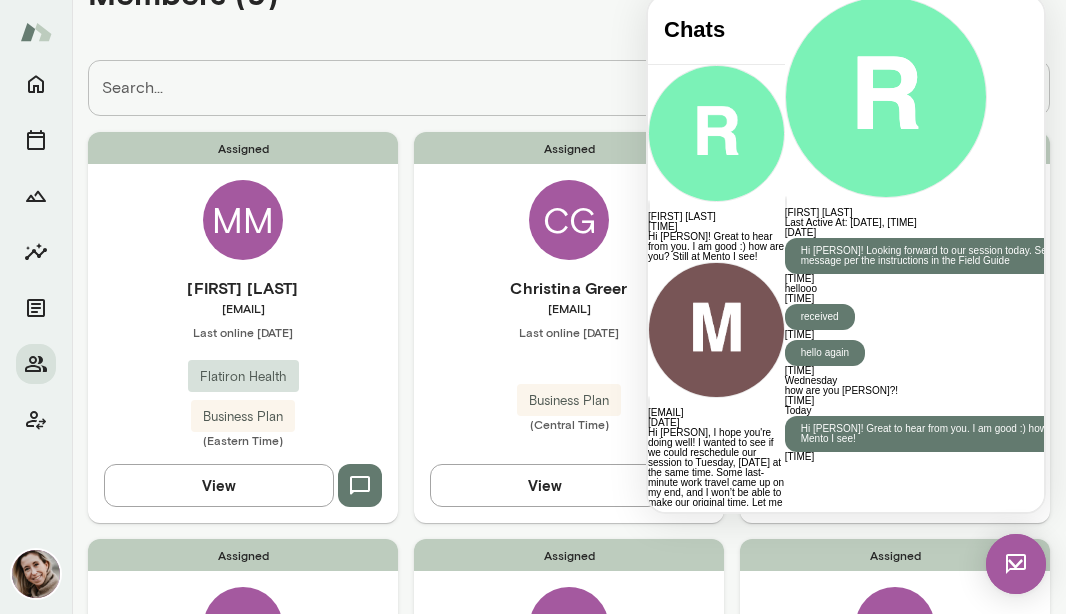 click at bounding box center [1016, 564] 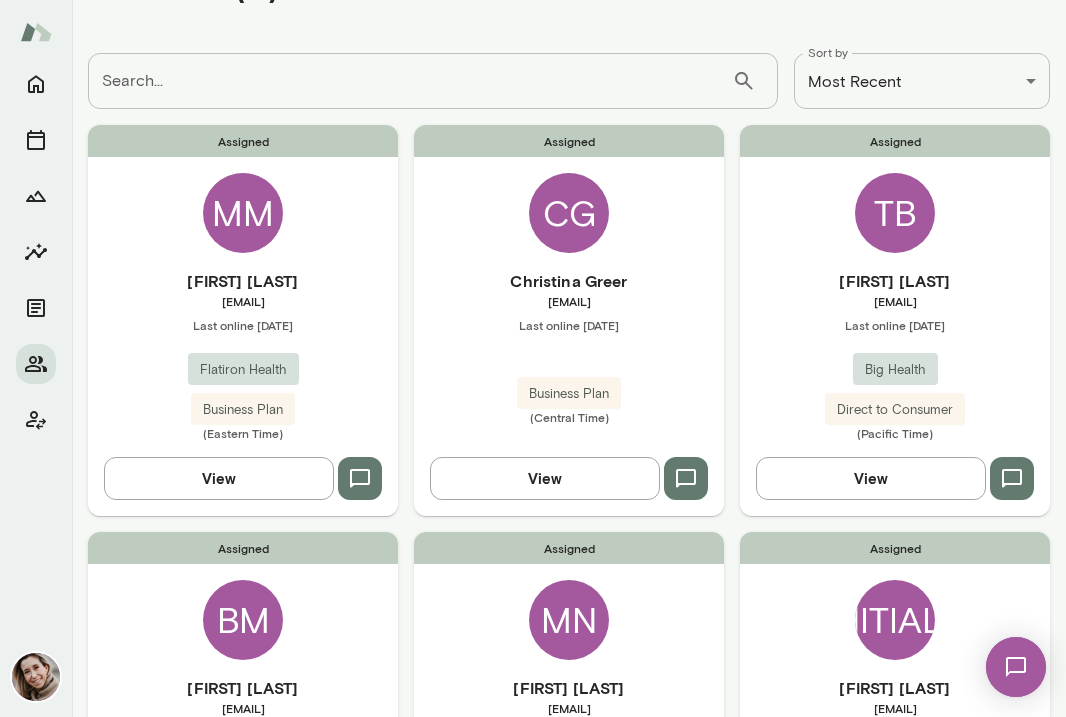 scroll, scrollTop: 76, scrollLeft: 0, axis: vertical 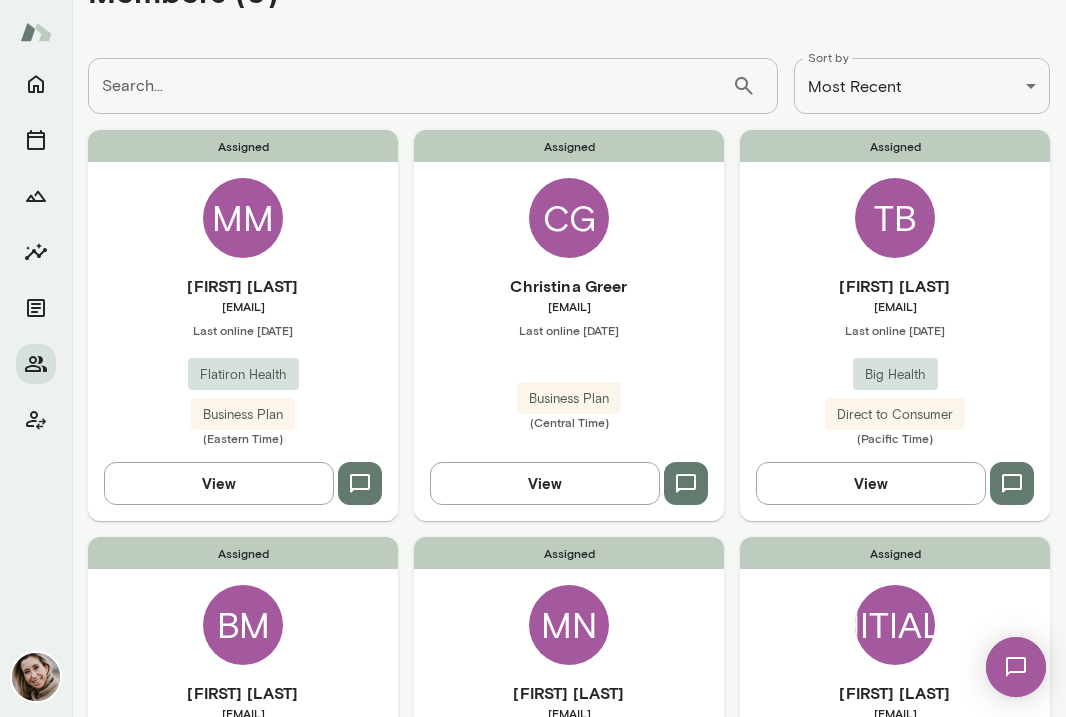 click on "CG" at bounding box center [569, 218] 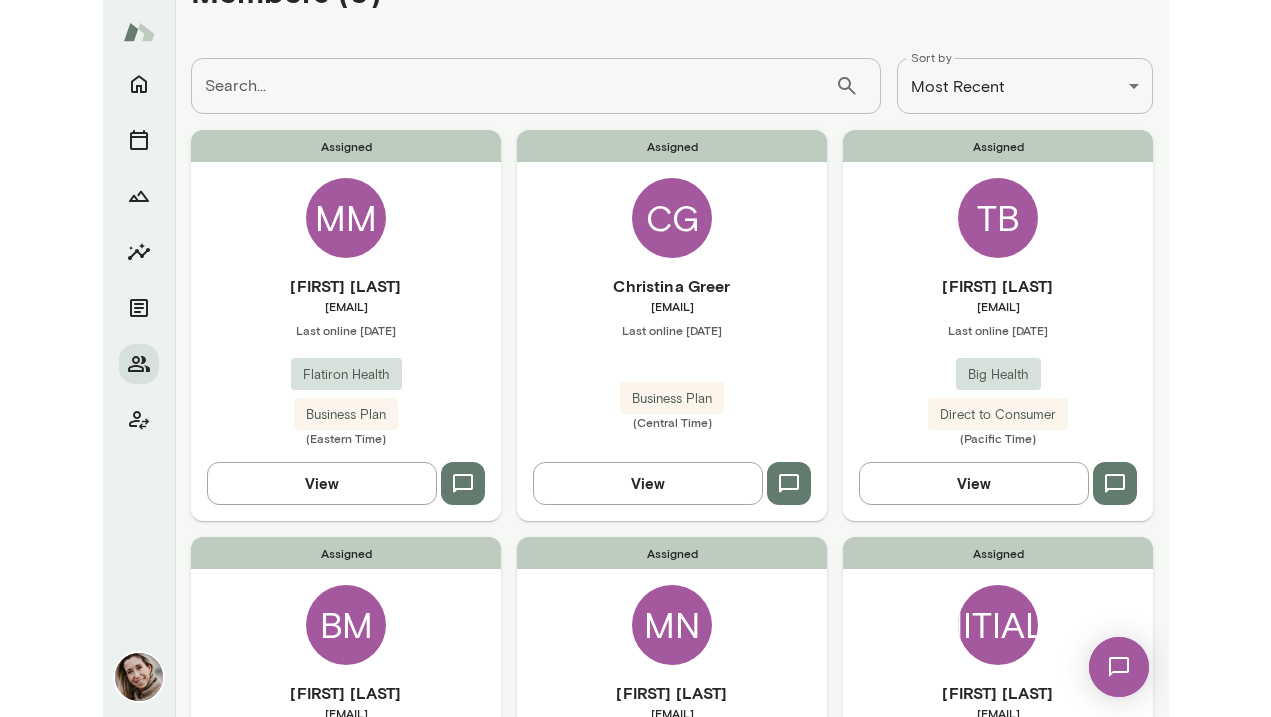 scroll, scrollTop: 0, scrollLeft: 0, axis: both 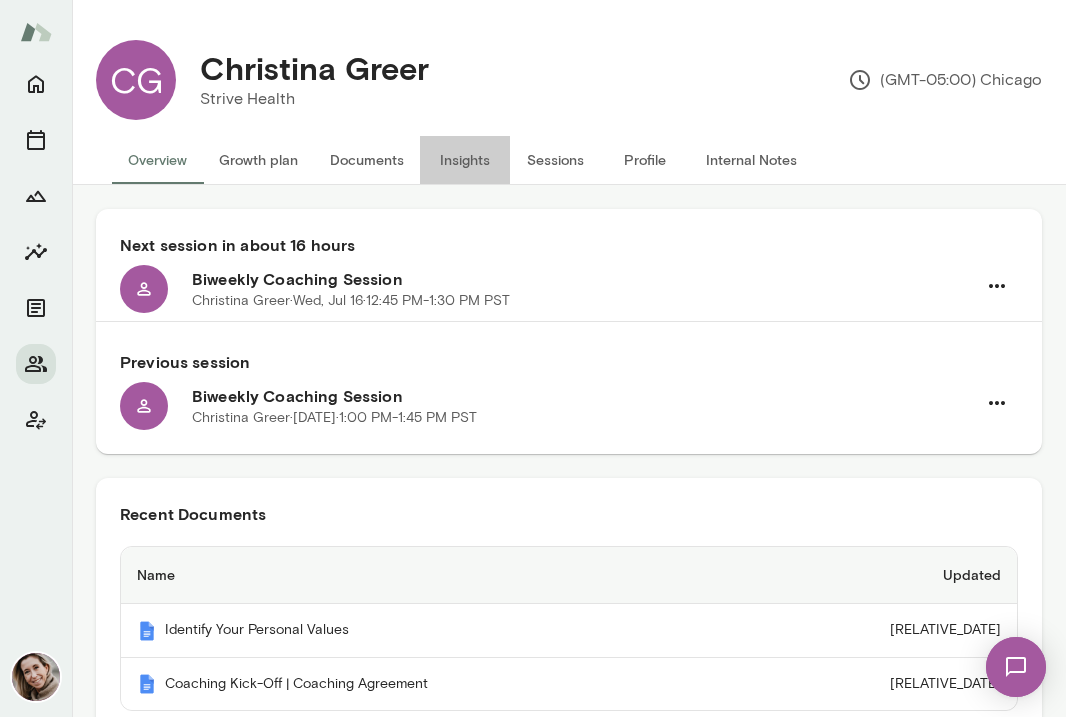 click on "Insights" at bounding box center (465, 160) 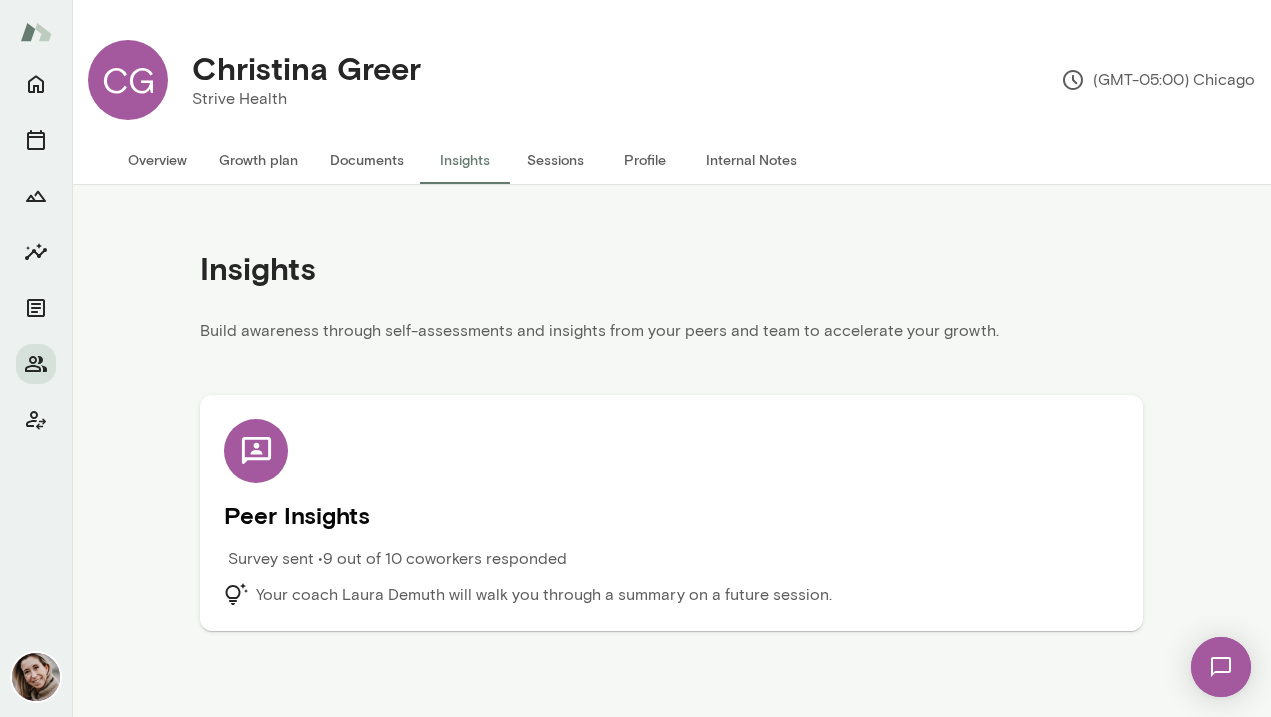 click on "Survey sent •  9 out of 10 coworkers responded" at bounding box center [559, 565] 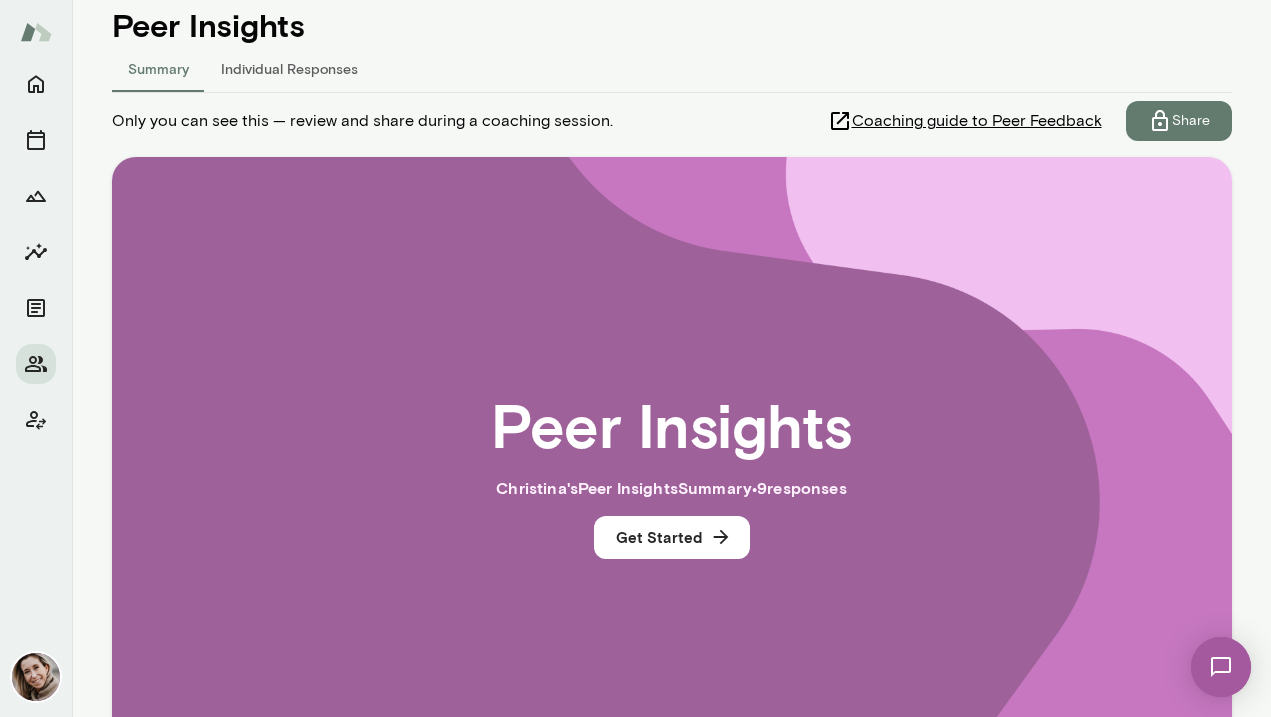scroll, scrollTop: 230, scrollLeft: 0, axis: vertical 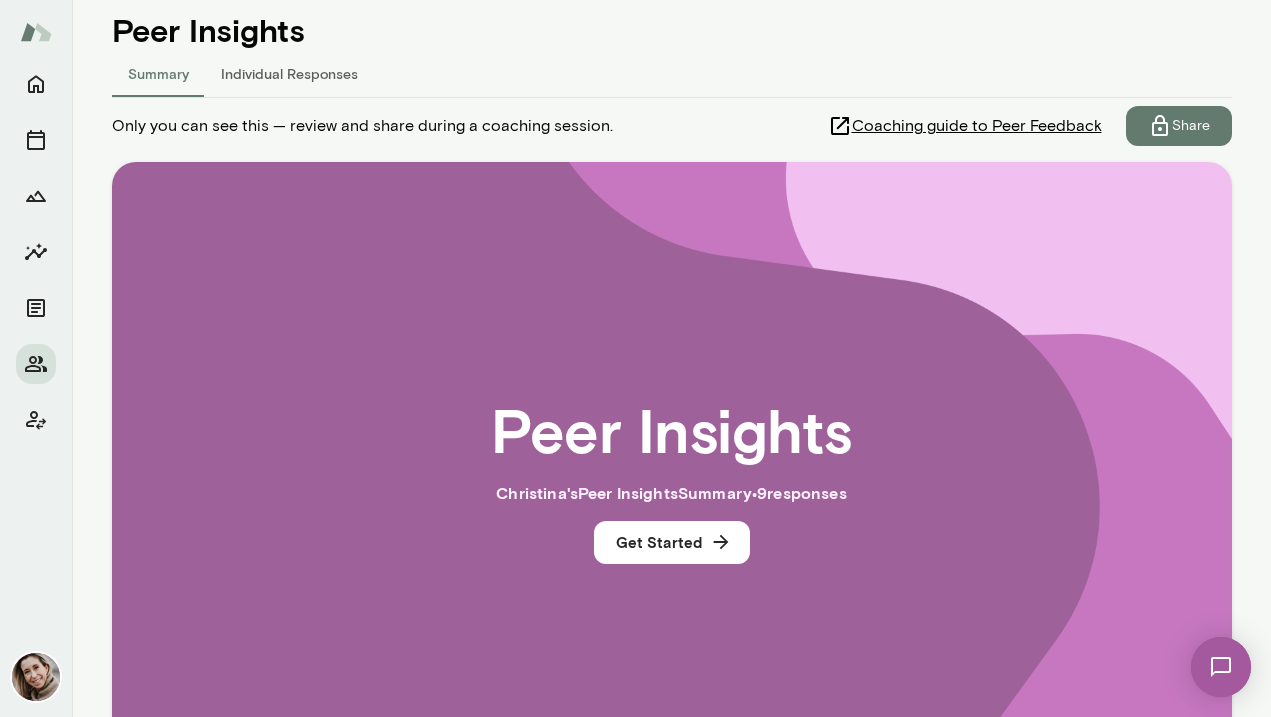 click on "Coaching guide to Peer Feedback" at bounding box center [977, 126] 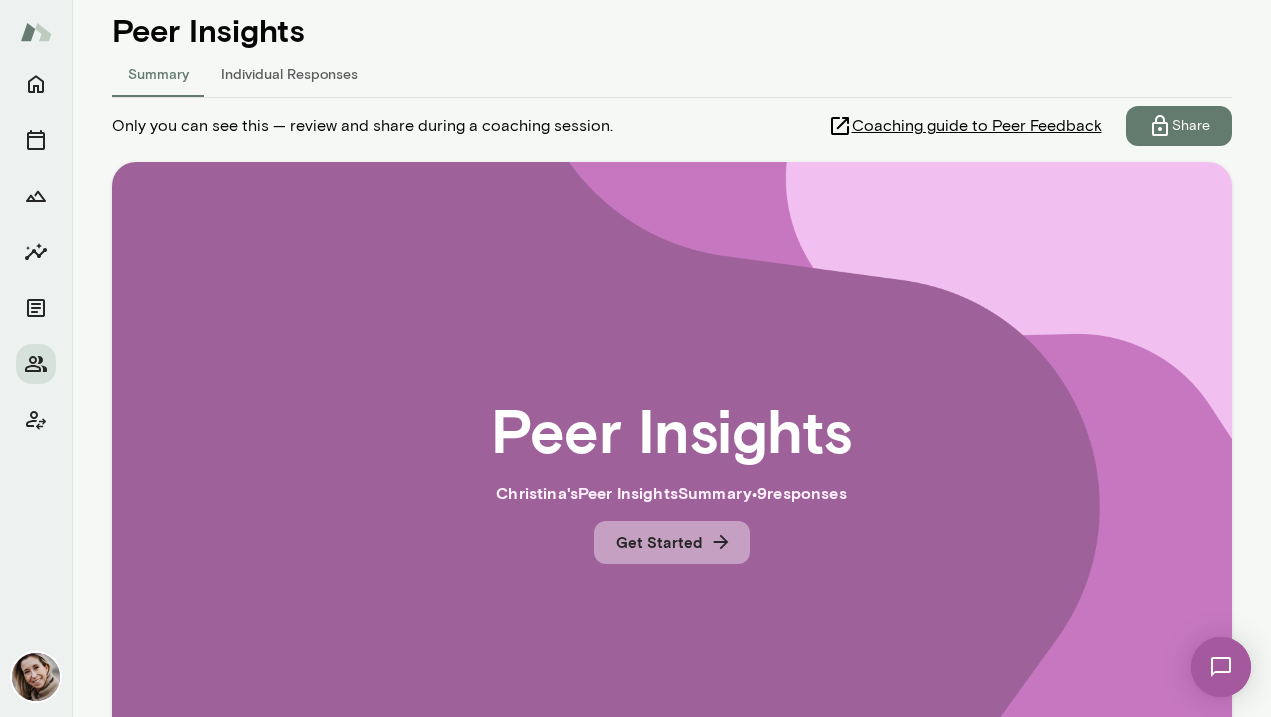 scroll, scrollTop: 411, scrollLeft: 0, axis: vertical 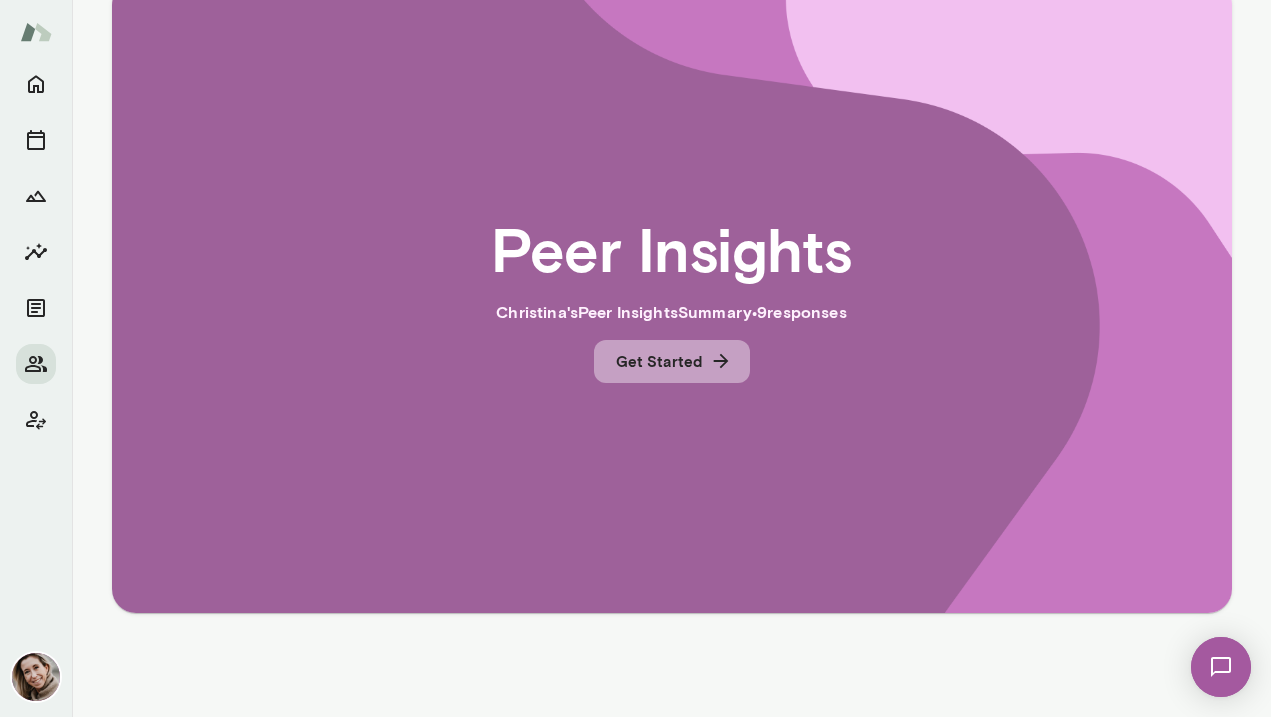 click on "Get Started" at bounding box center (672, 361) 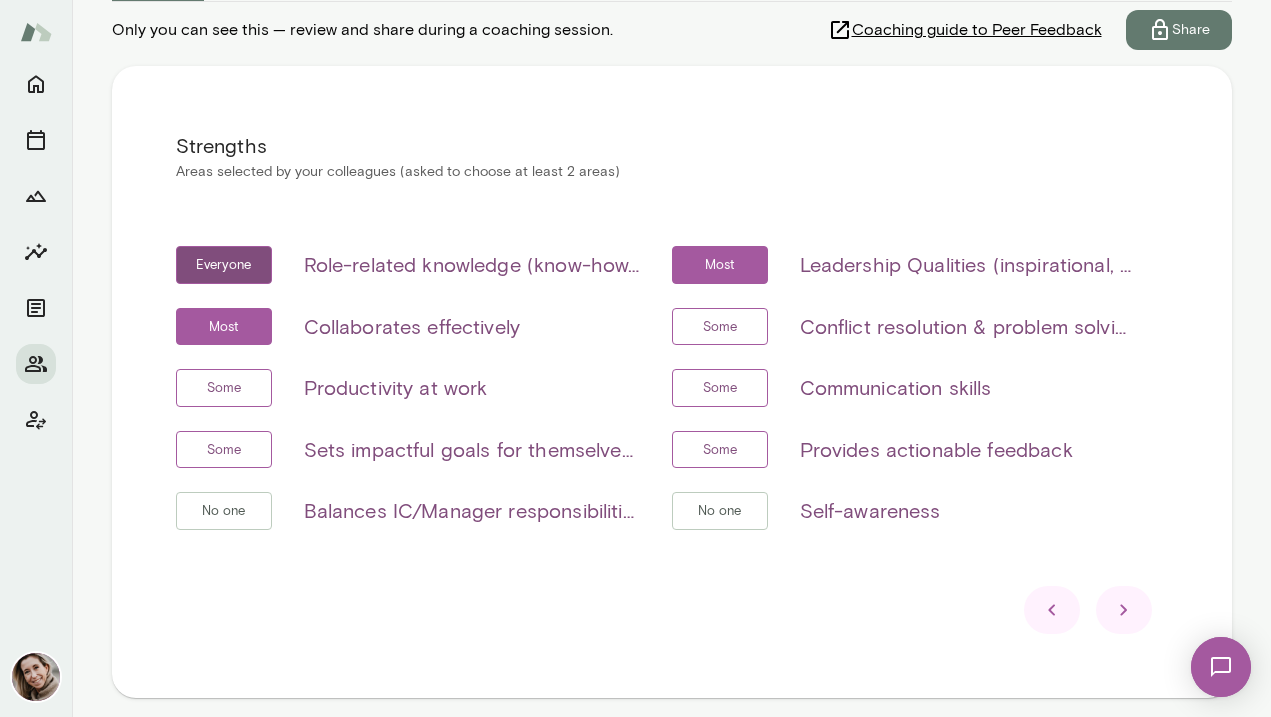 scroll, scrollTop: 324, scrollLeft: 0, axis: vertical 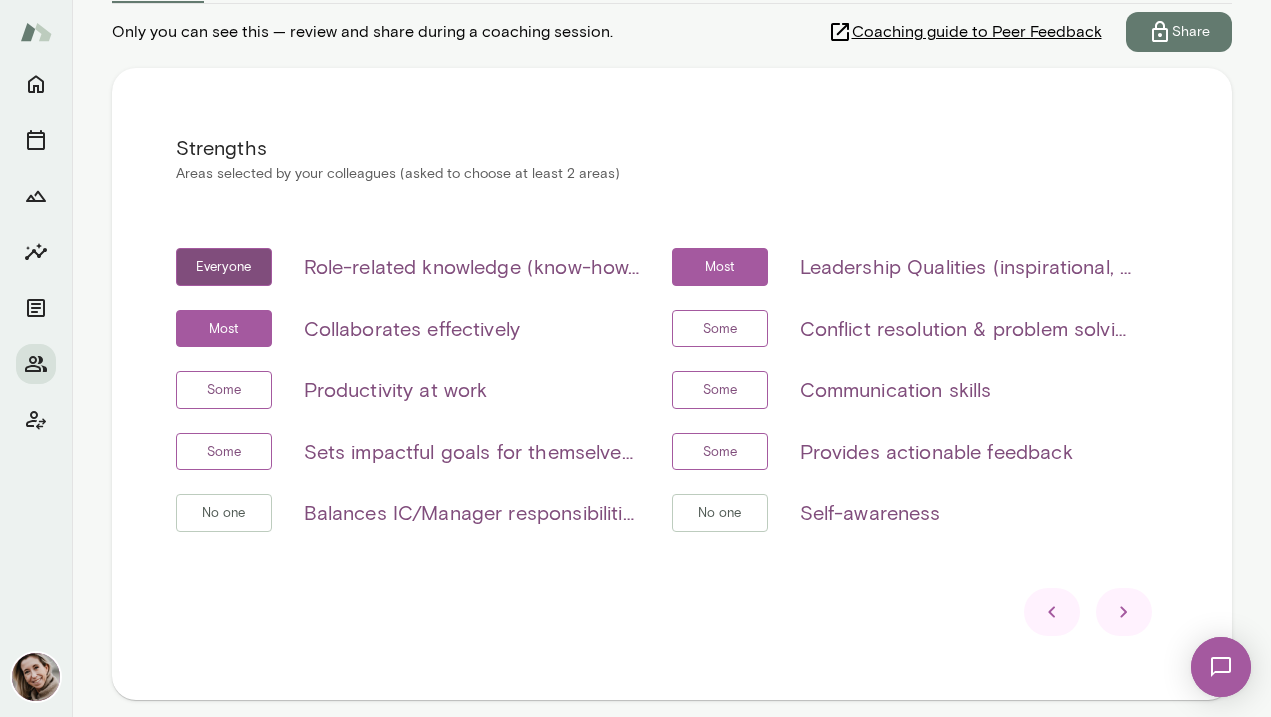 click 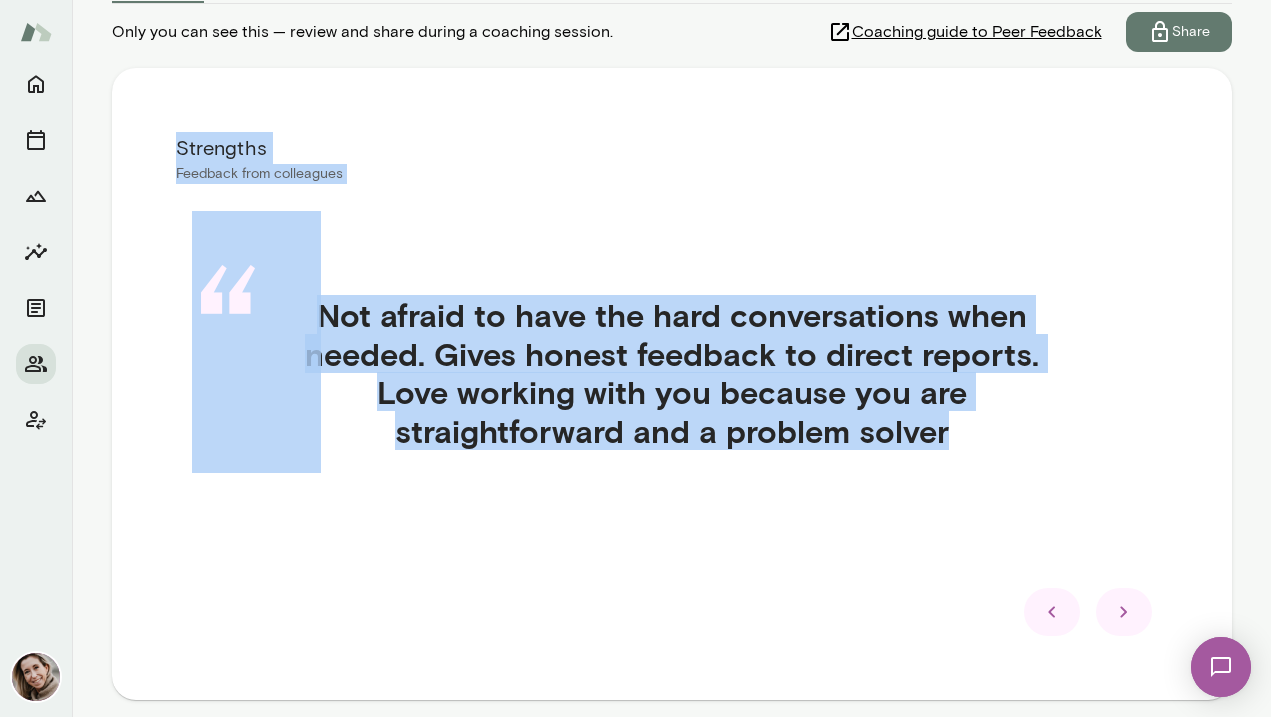 drag, startPoint x: 995, startPoint y: 432, endPoint x: 148, endPoint y: 141, distance: 895.5948 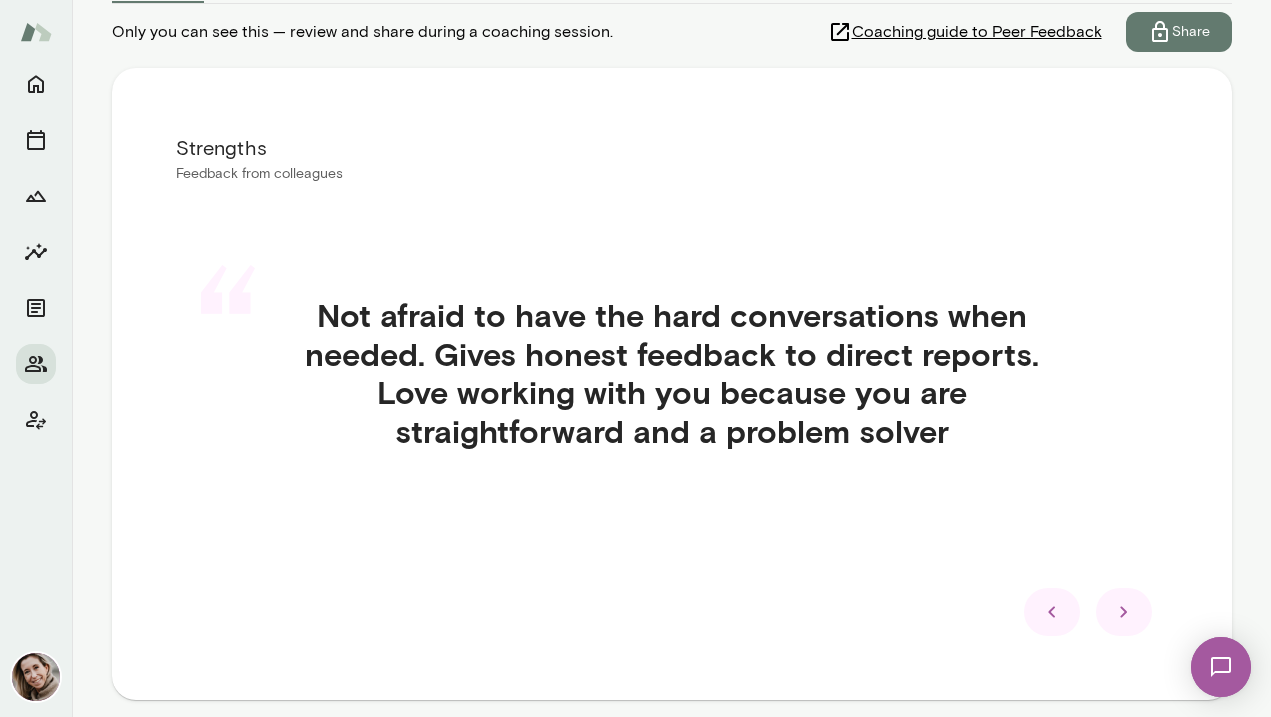 click 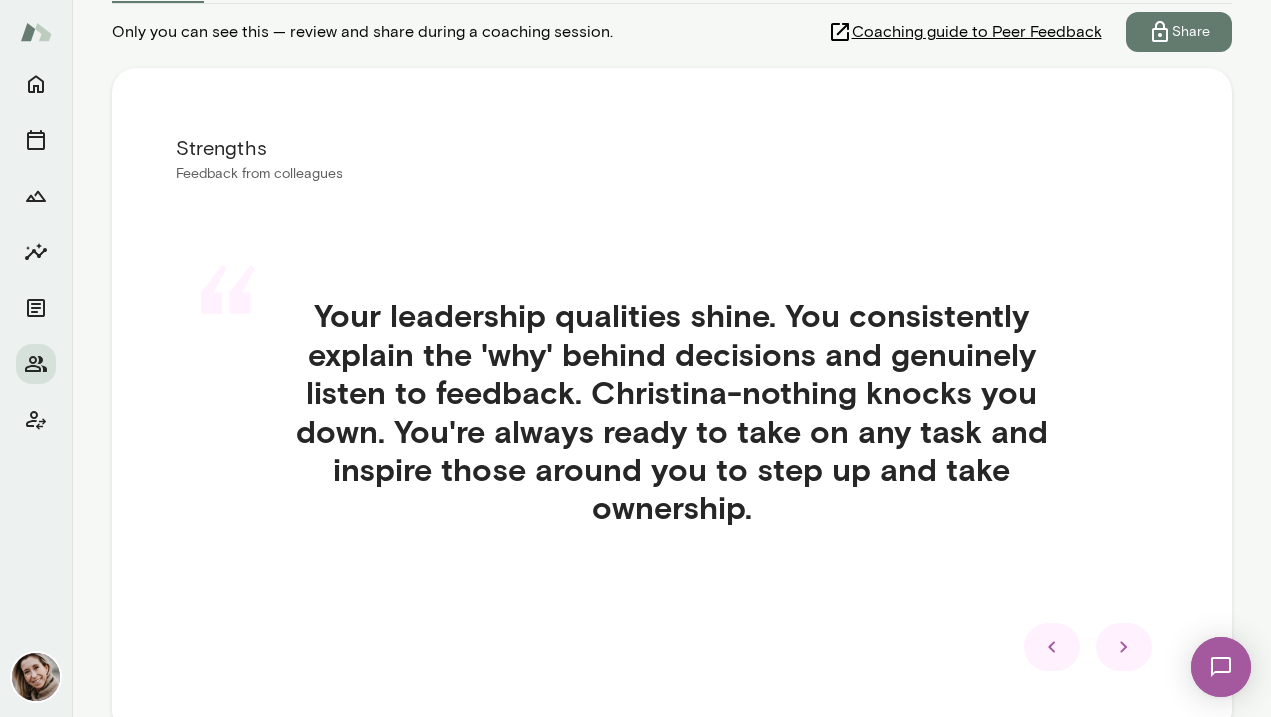 click 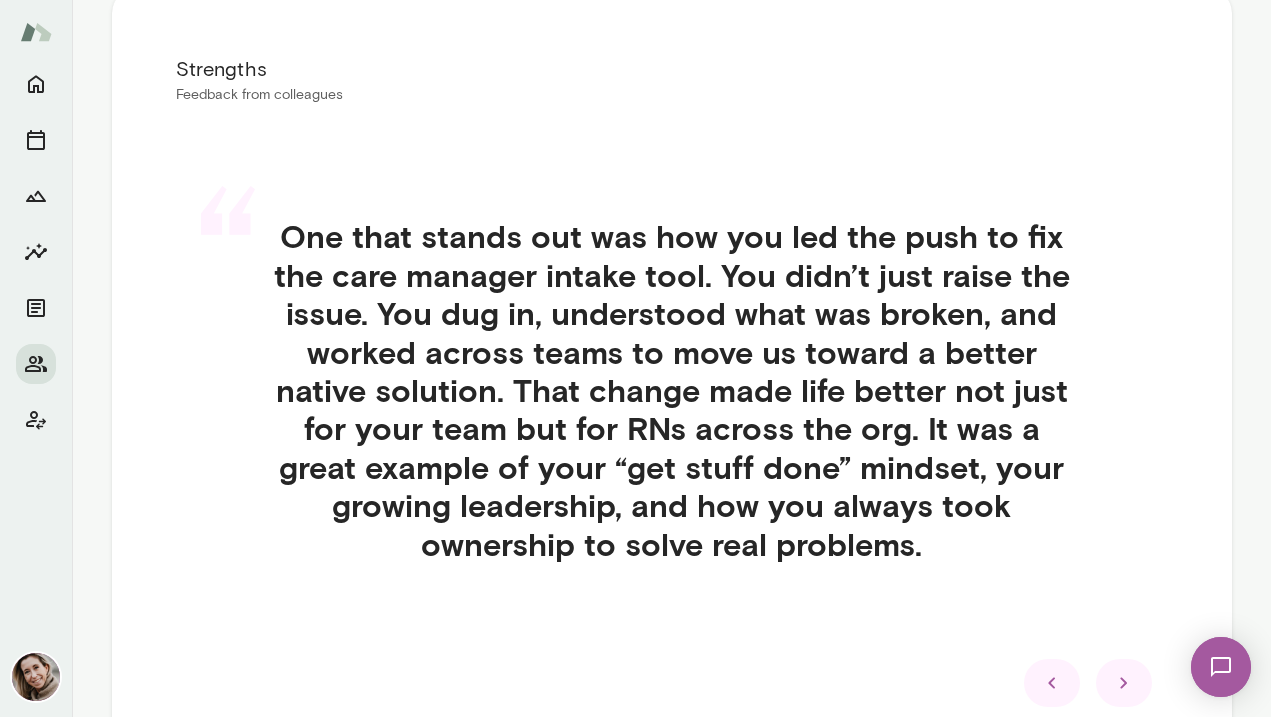 scroll, scrollTop: 408, scrollLeft: 0, axis: vertical 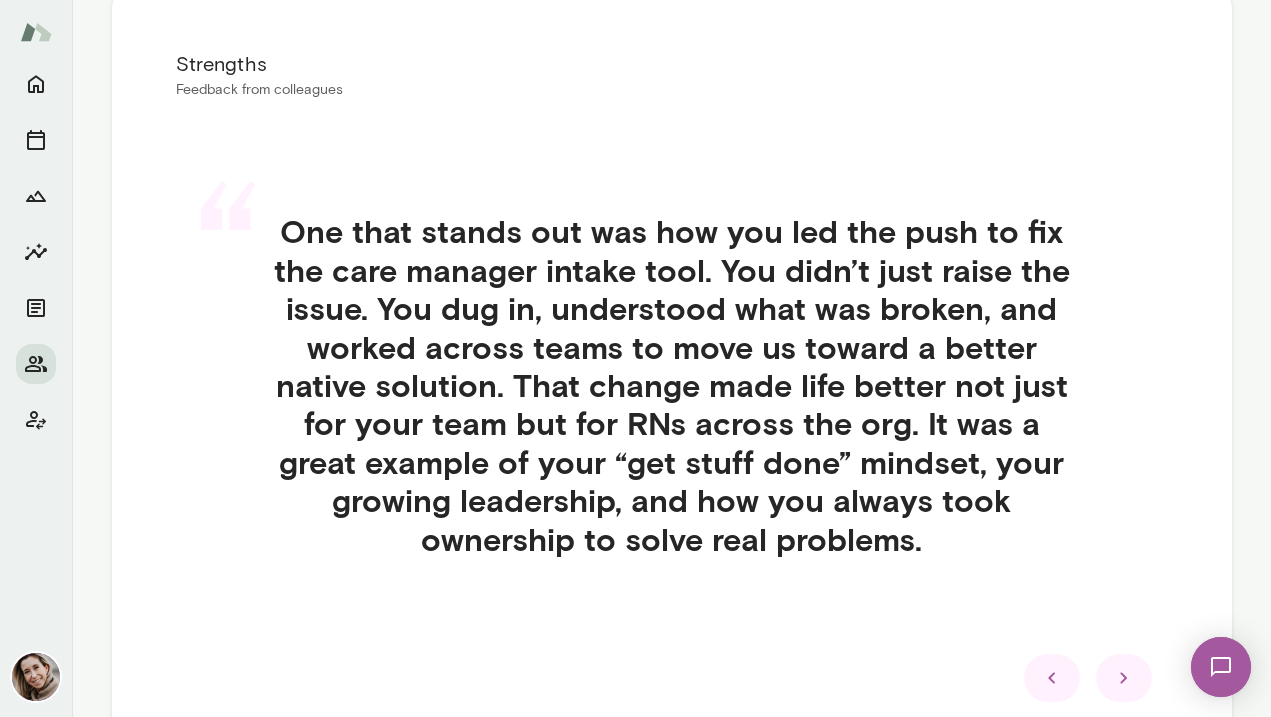 click at bounding box center [1124, 678] 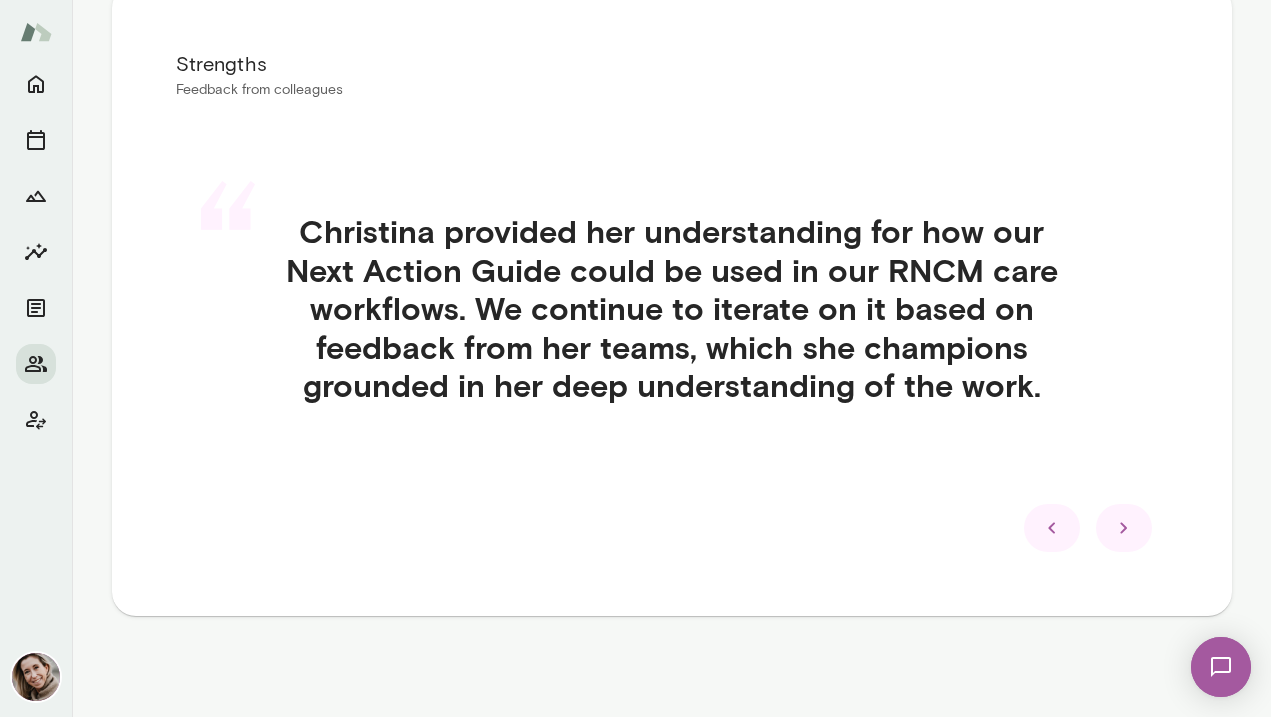 click 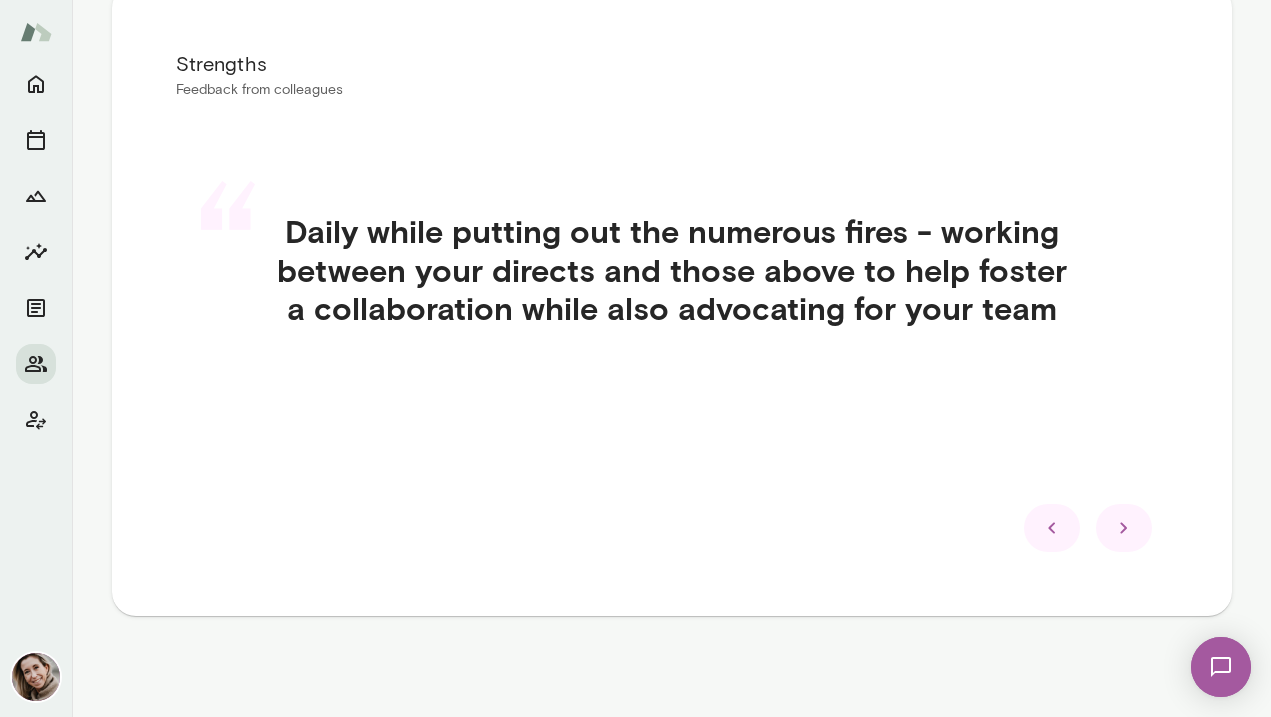 click 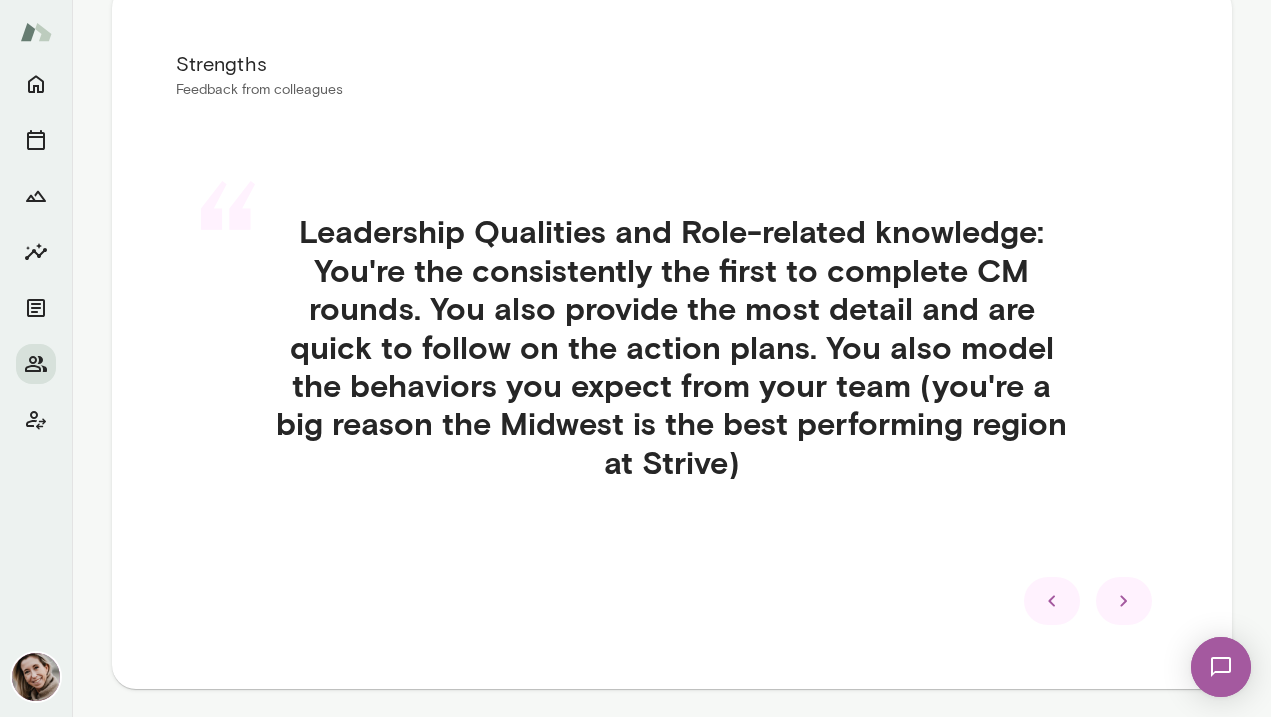 click 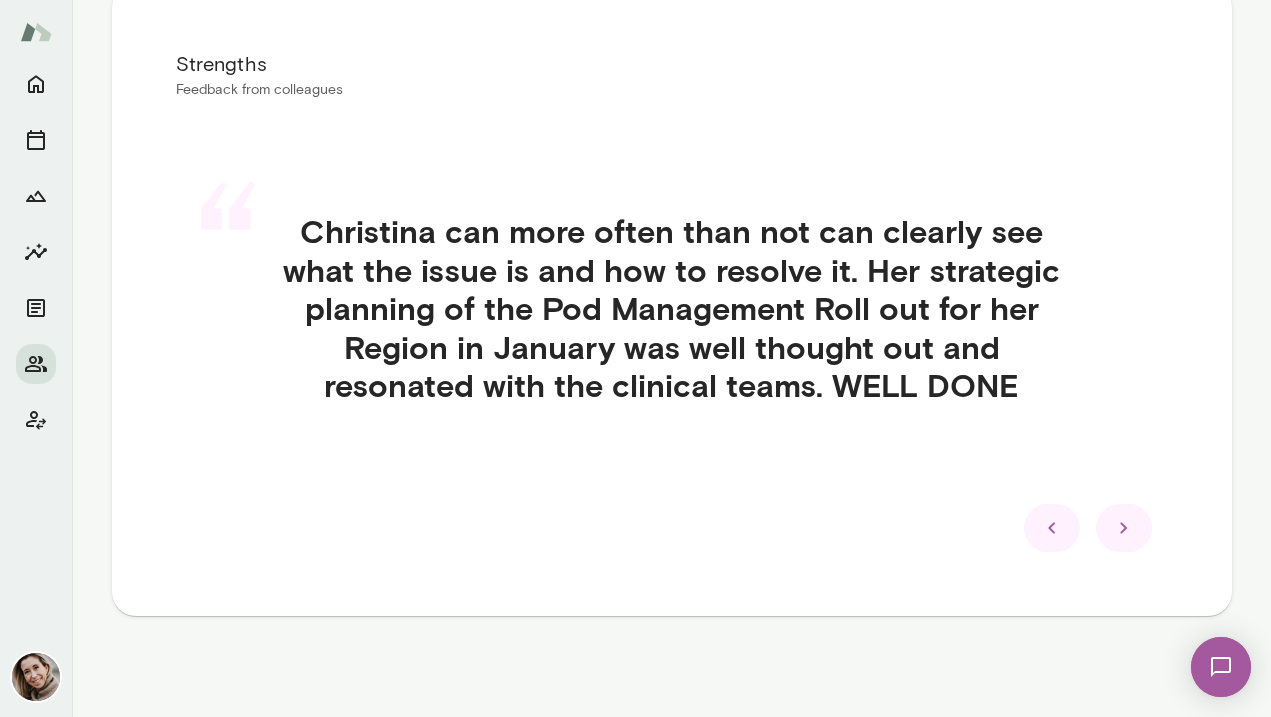 click 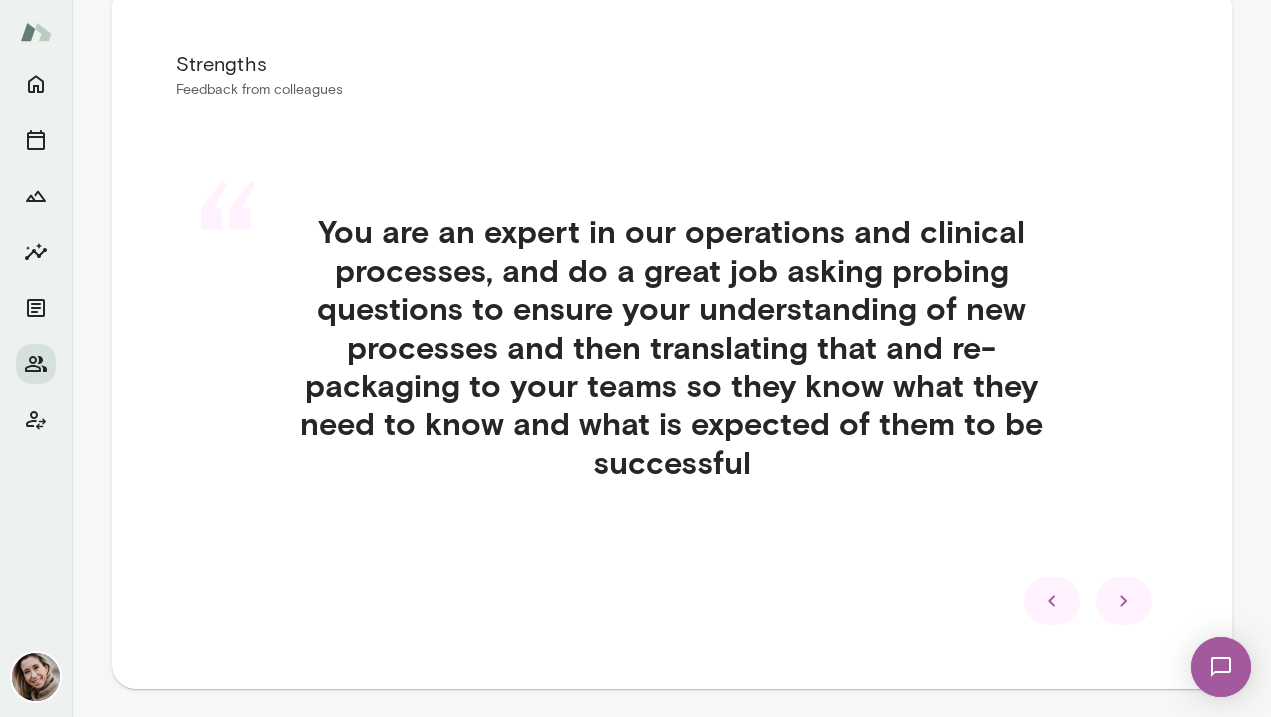 click 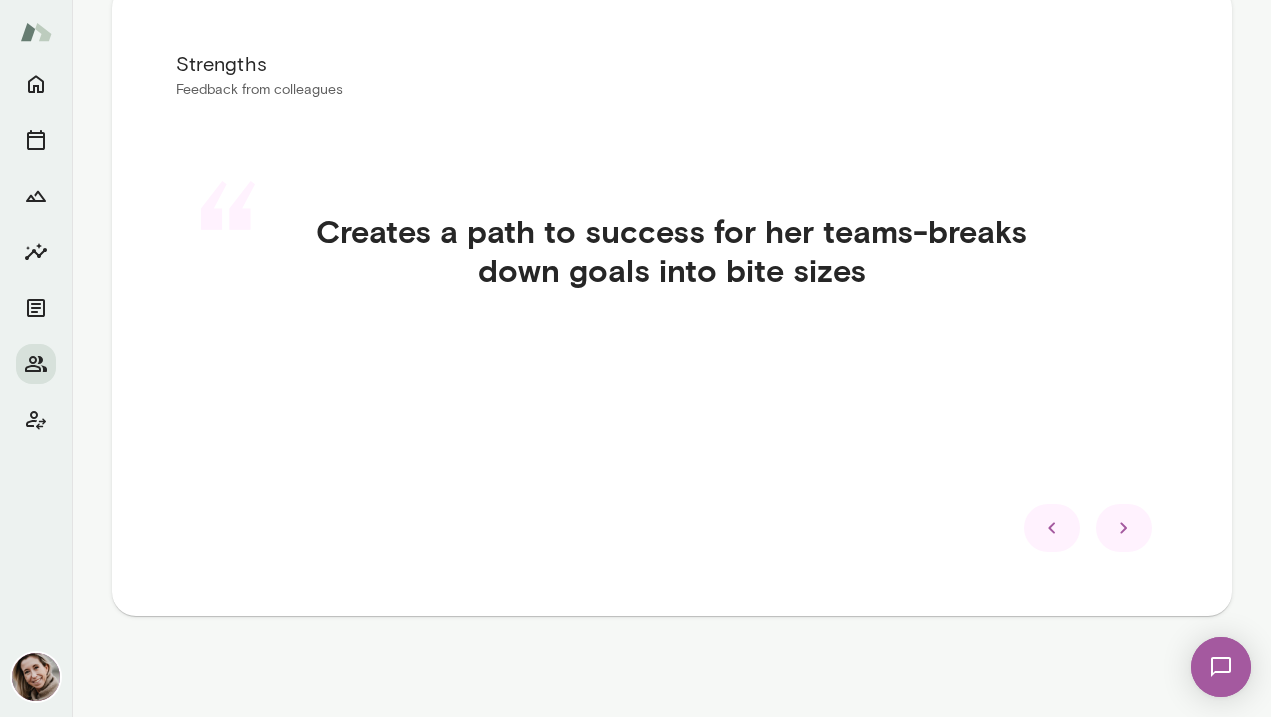 click 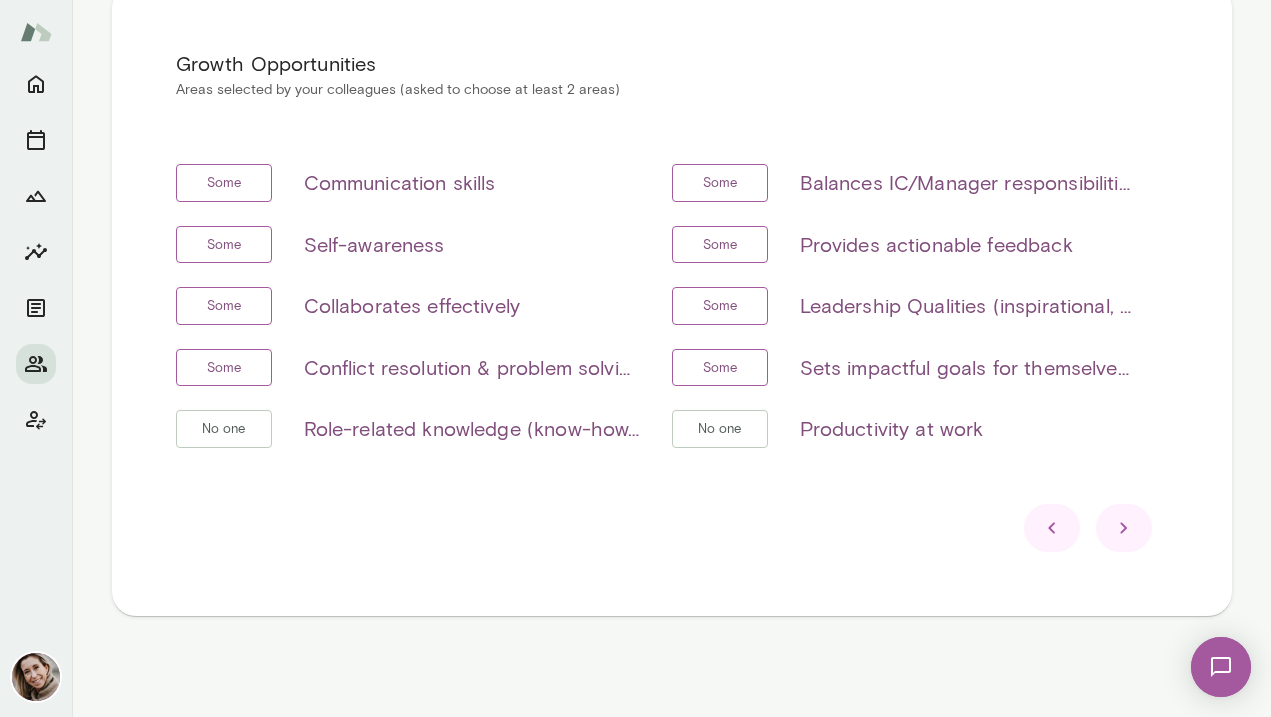click at bounding box center (1124, 528) 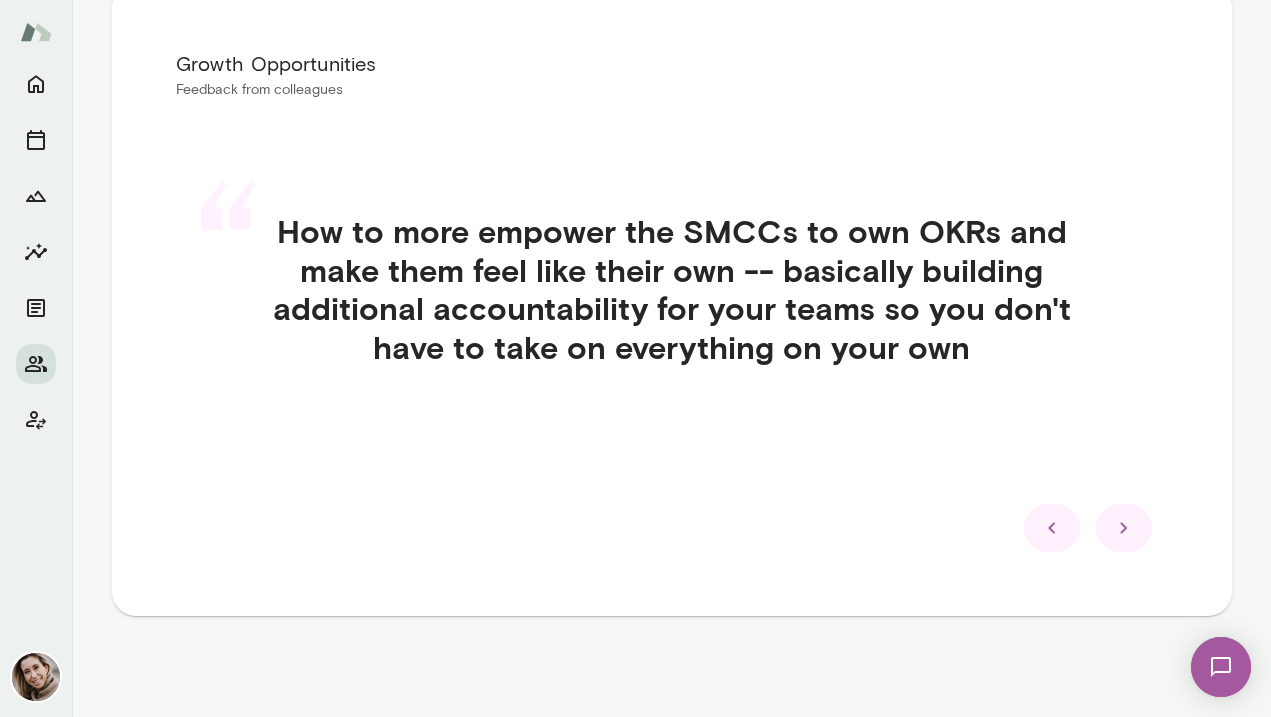 click 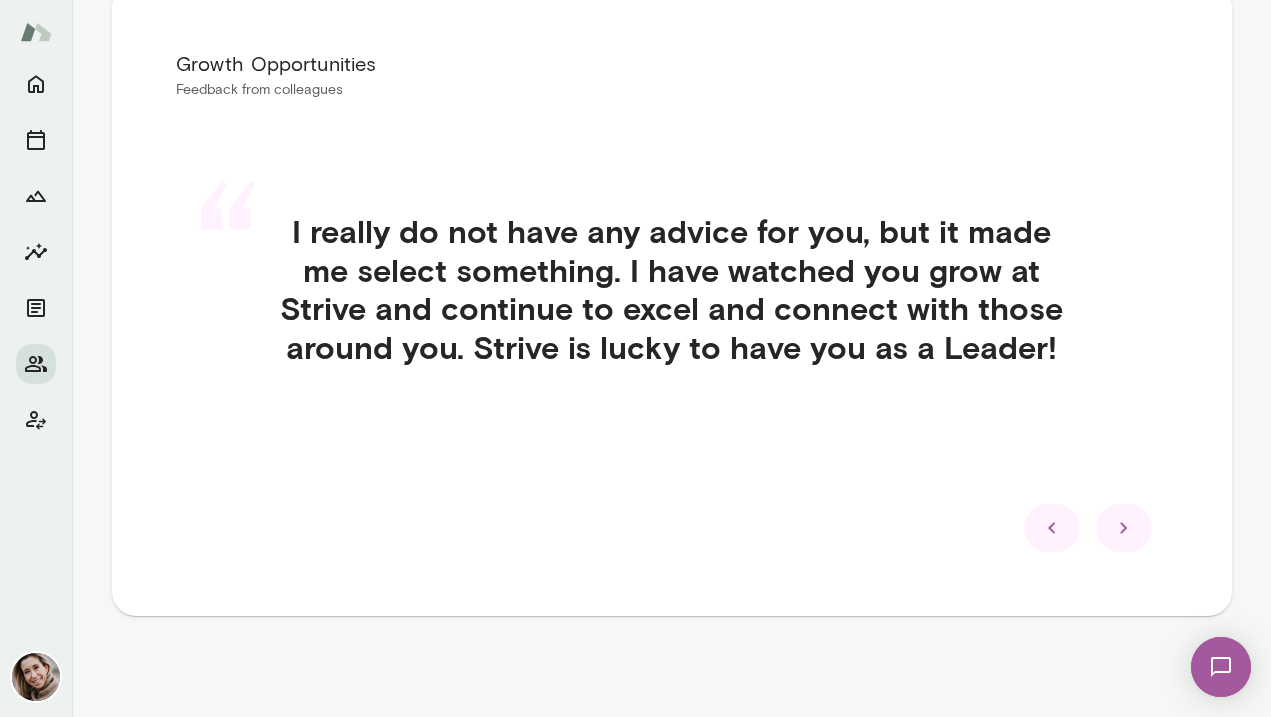 click 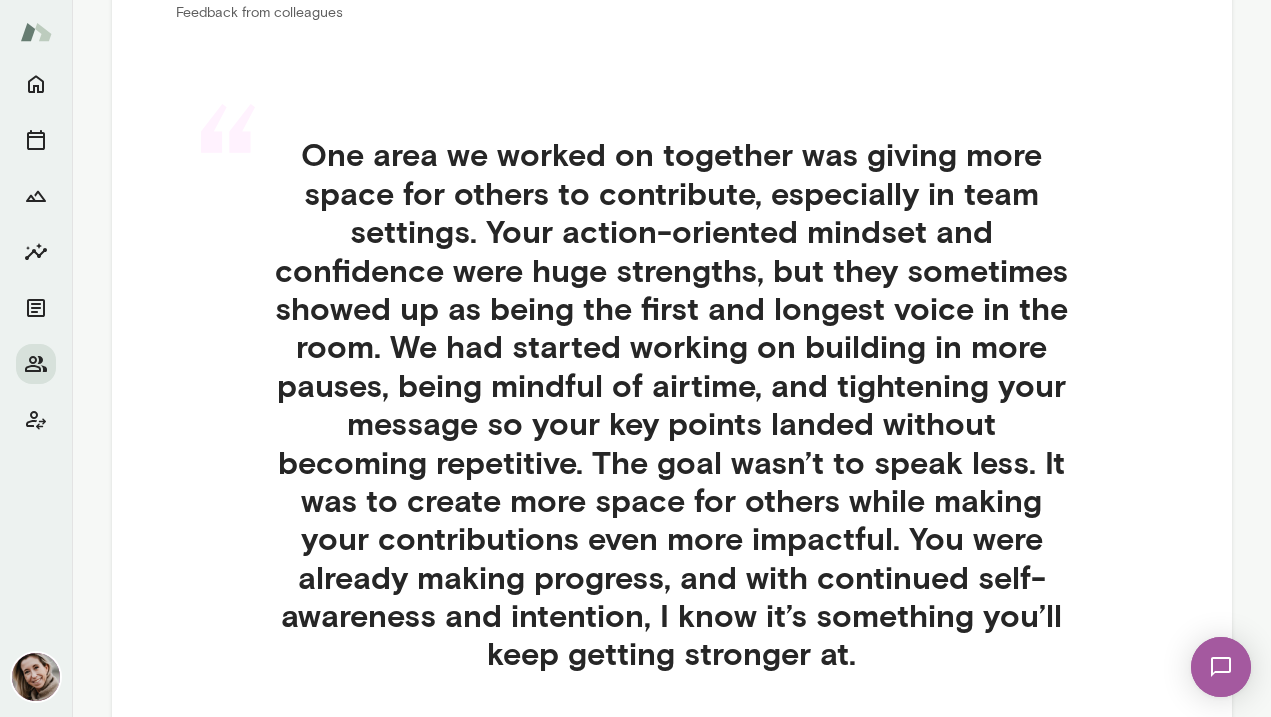 scroll, scrollTop: 496, scrollLeft: 0, axis: vertical 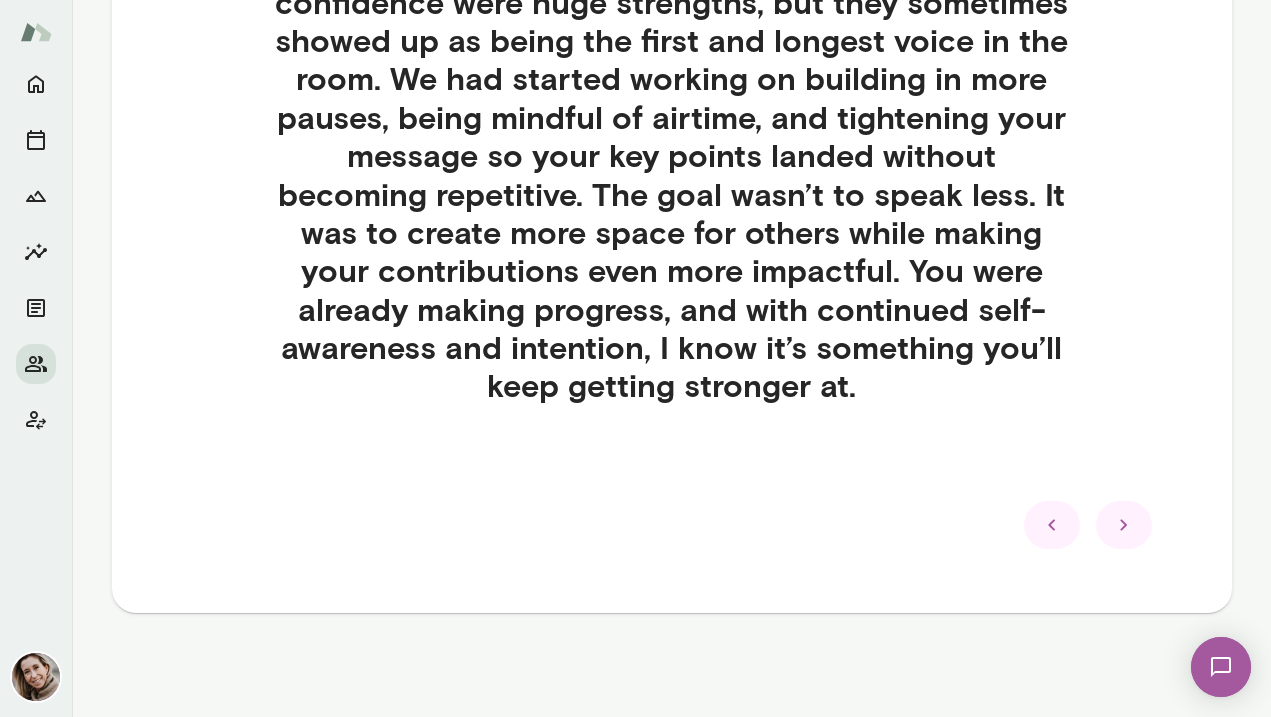 click 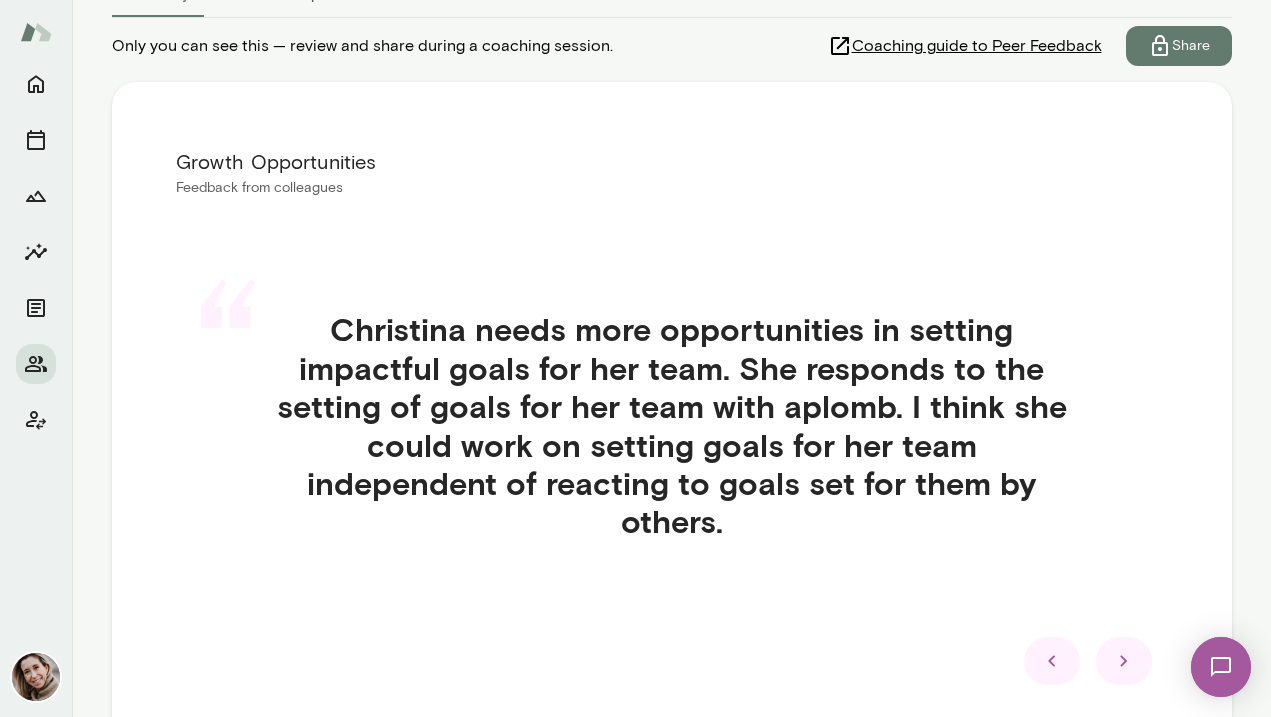 scroll, scrollTop: 306, scrollLeft: 0, axis: vertical 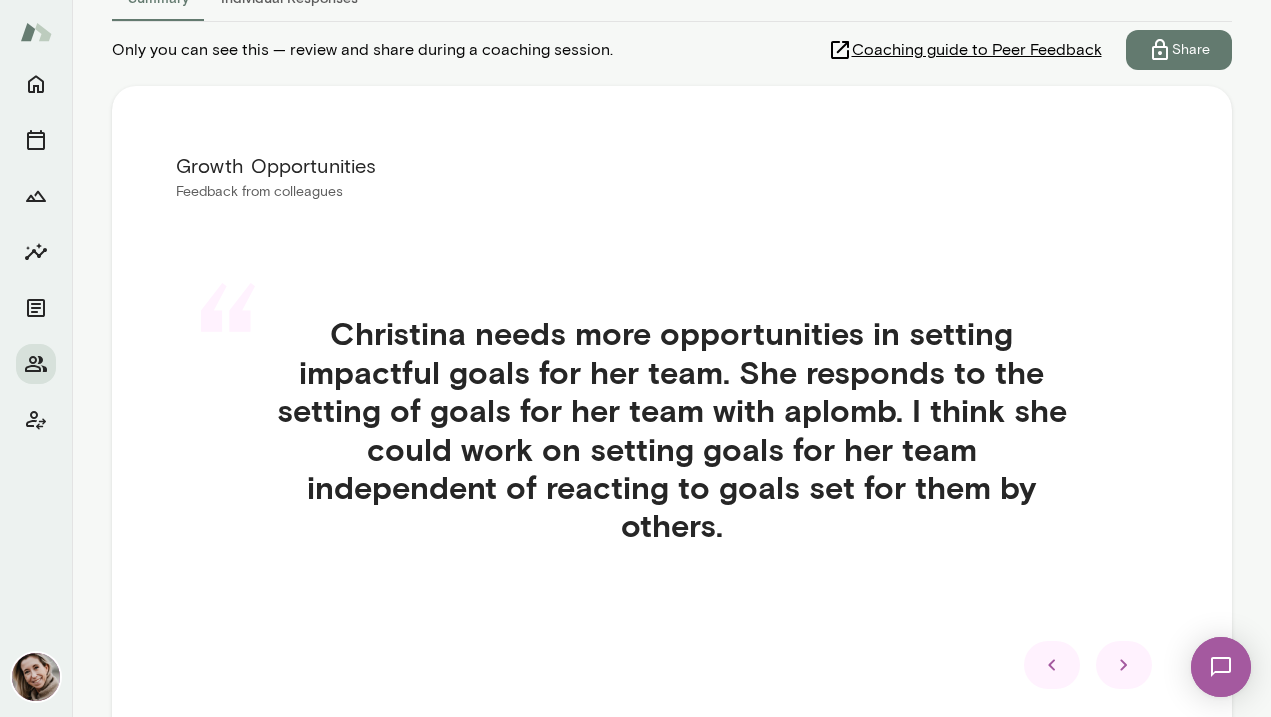 click 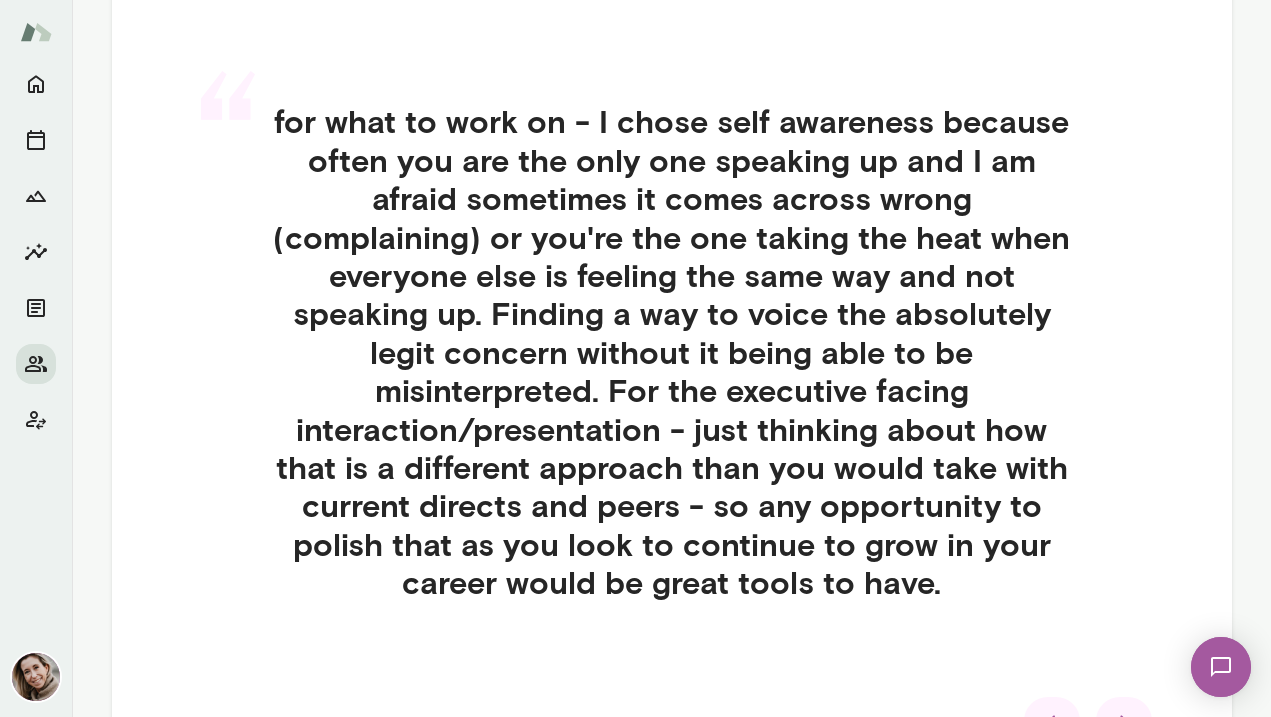 scroll, scrollTop: 519, scrollLeft: 0, axis: vertical 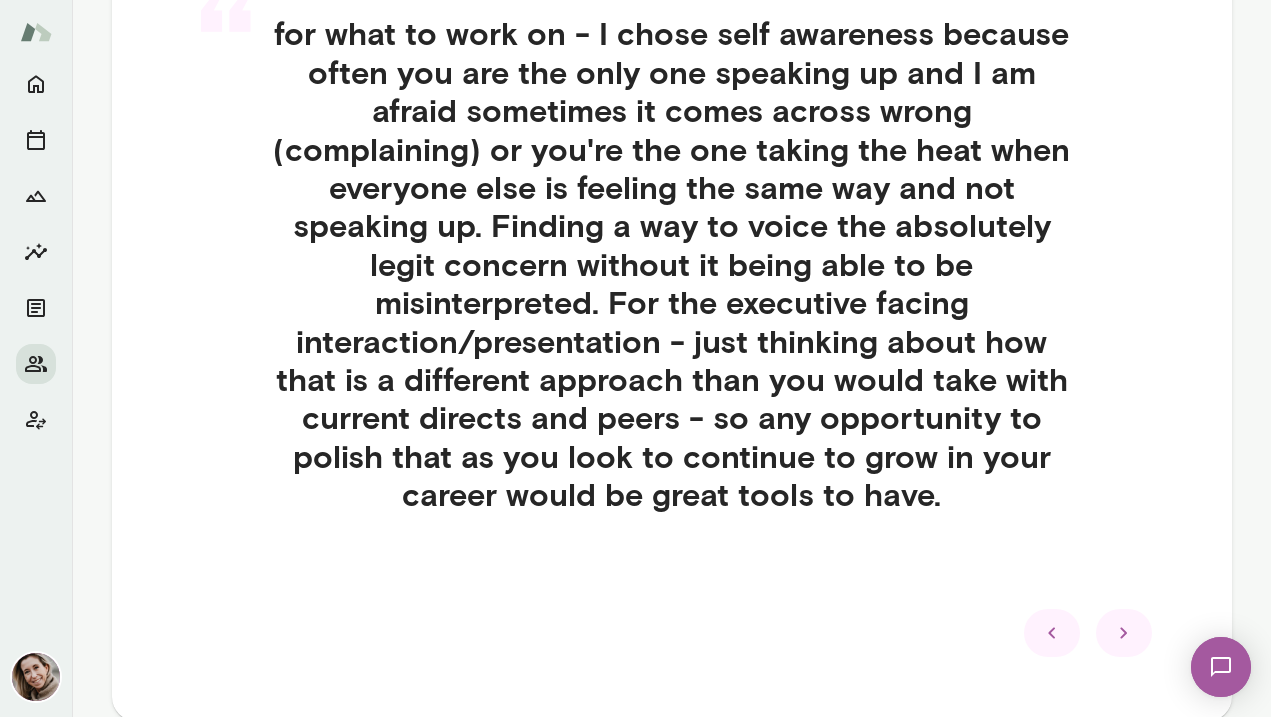 click 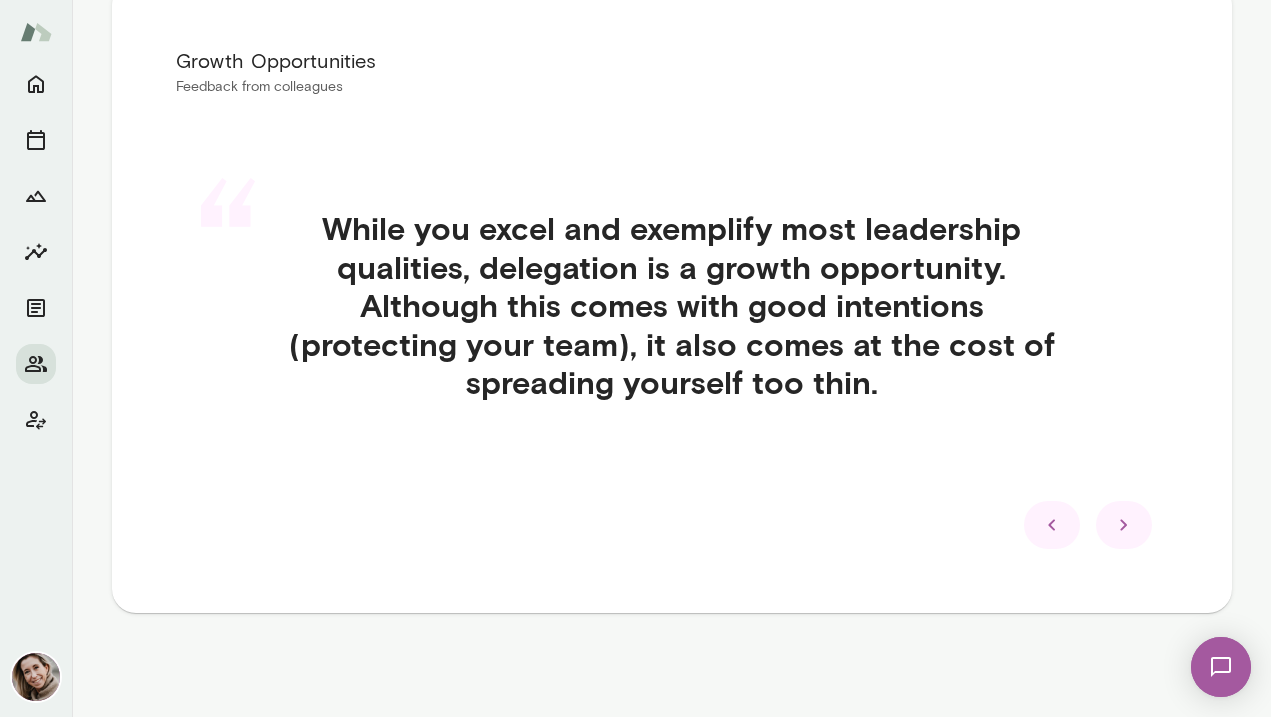 click 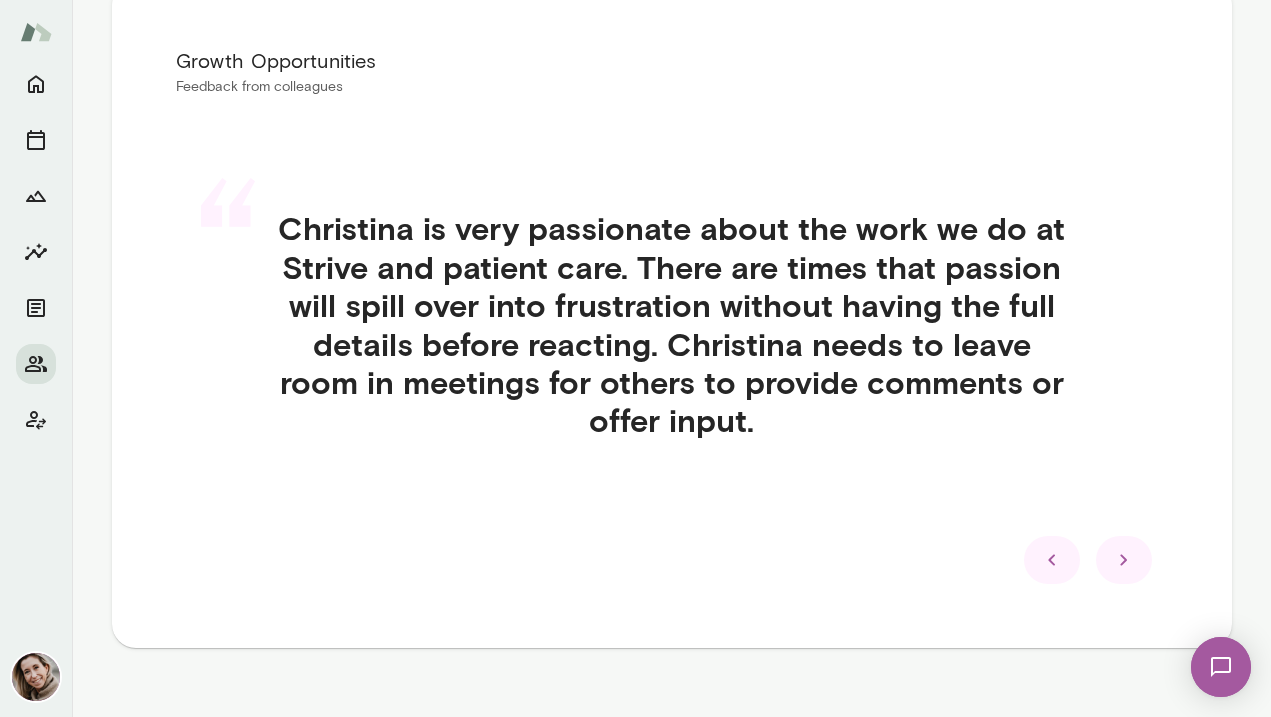 scroll, scrollTop: 446, scrollLeft: 0, axis: vertical 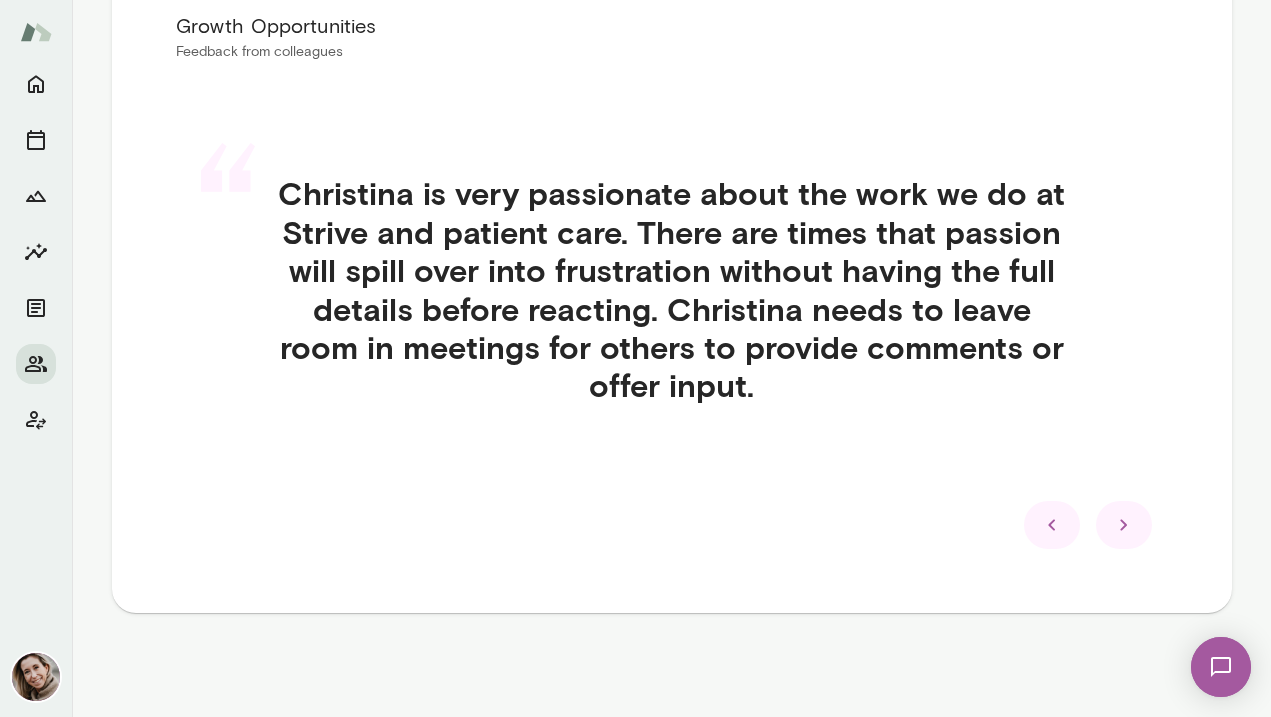 click at bounding box center [1124, 525] 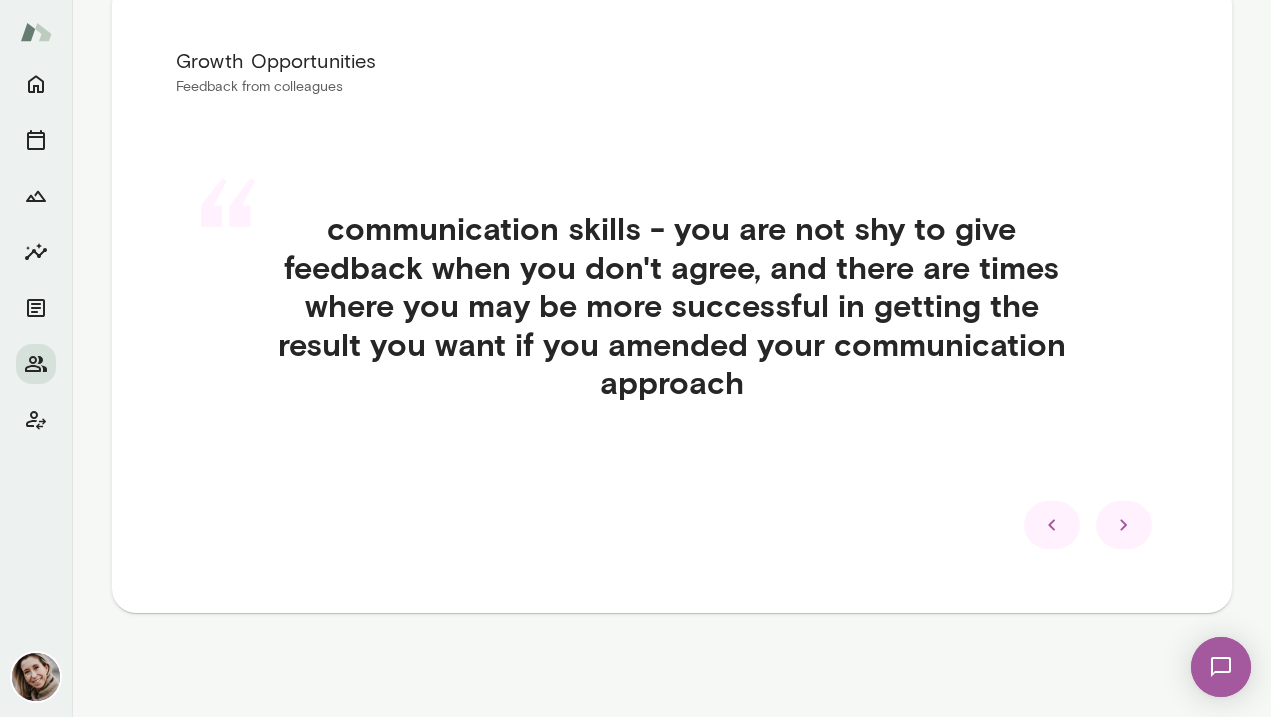 scroll, scrollTop: 380, scrollLeft: 0, axis: vertical 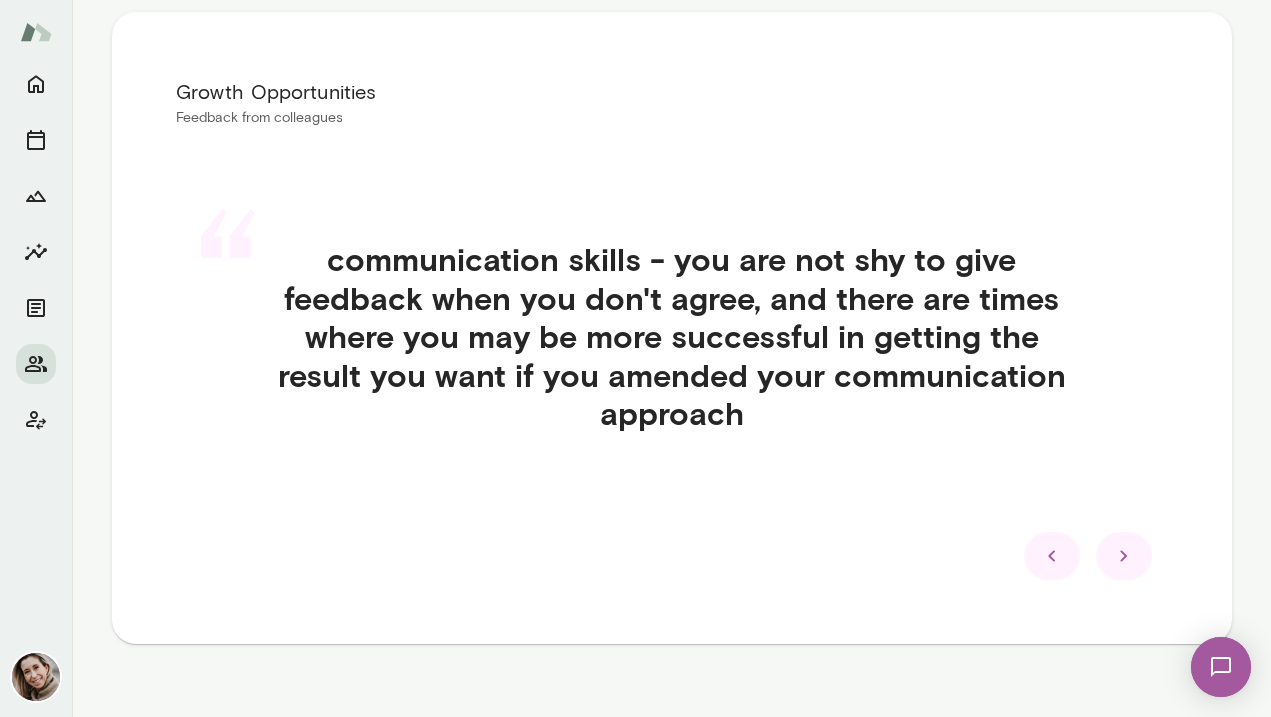 click 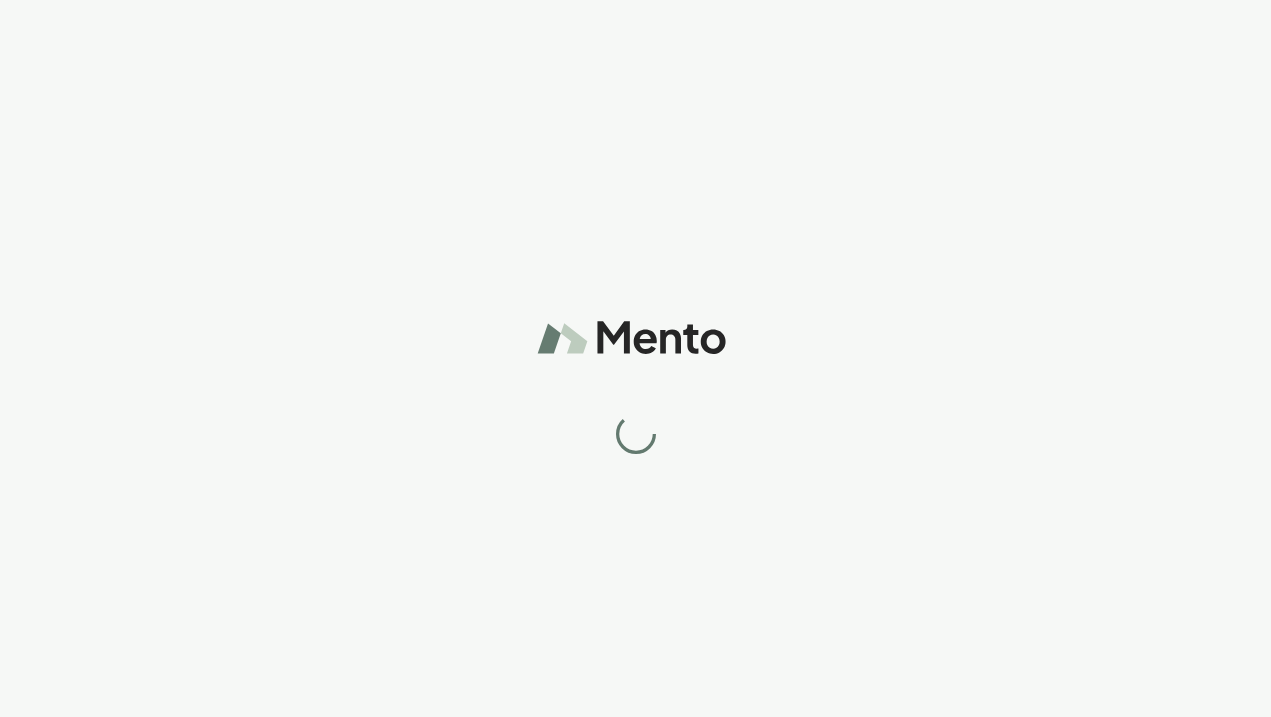 scroll, scrollTop: 0, scrollLeft: 0, axis: both 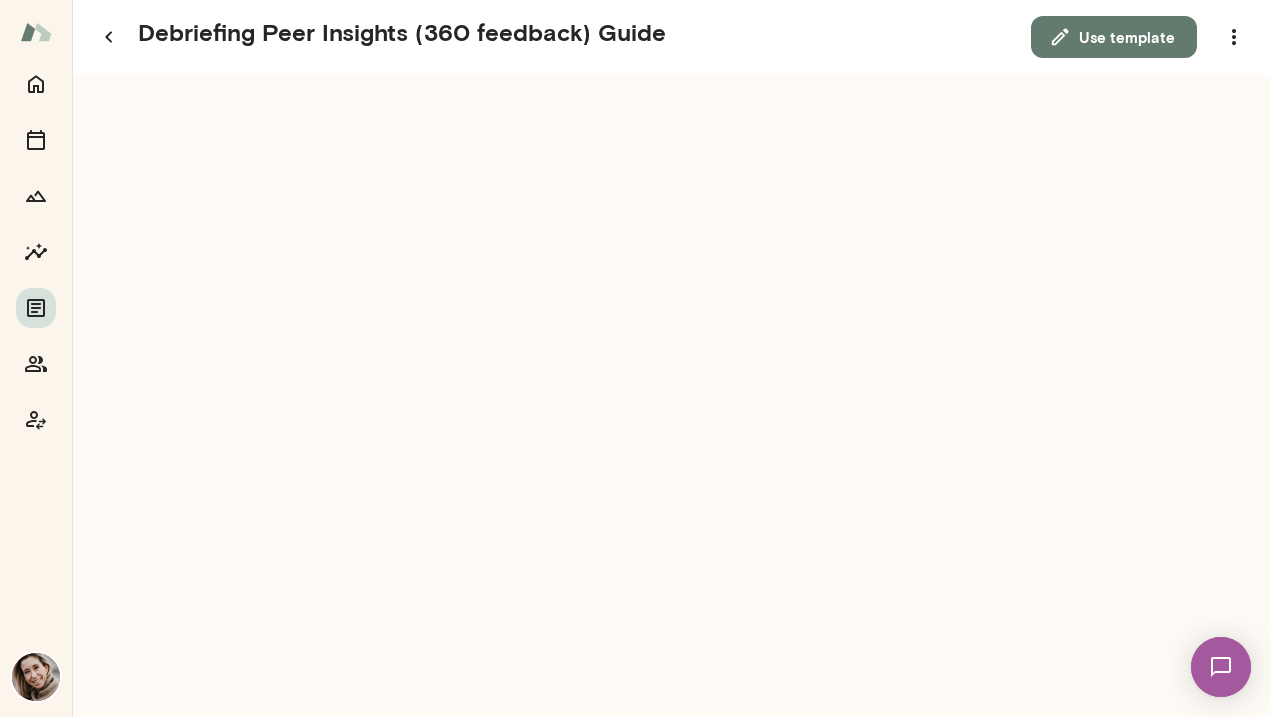 click 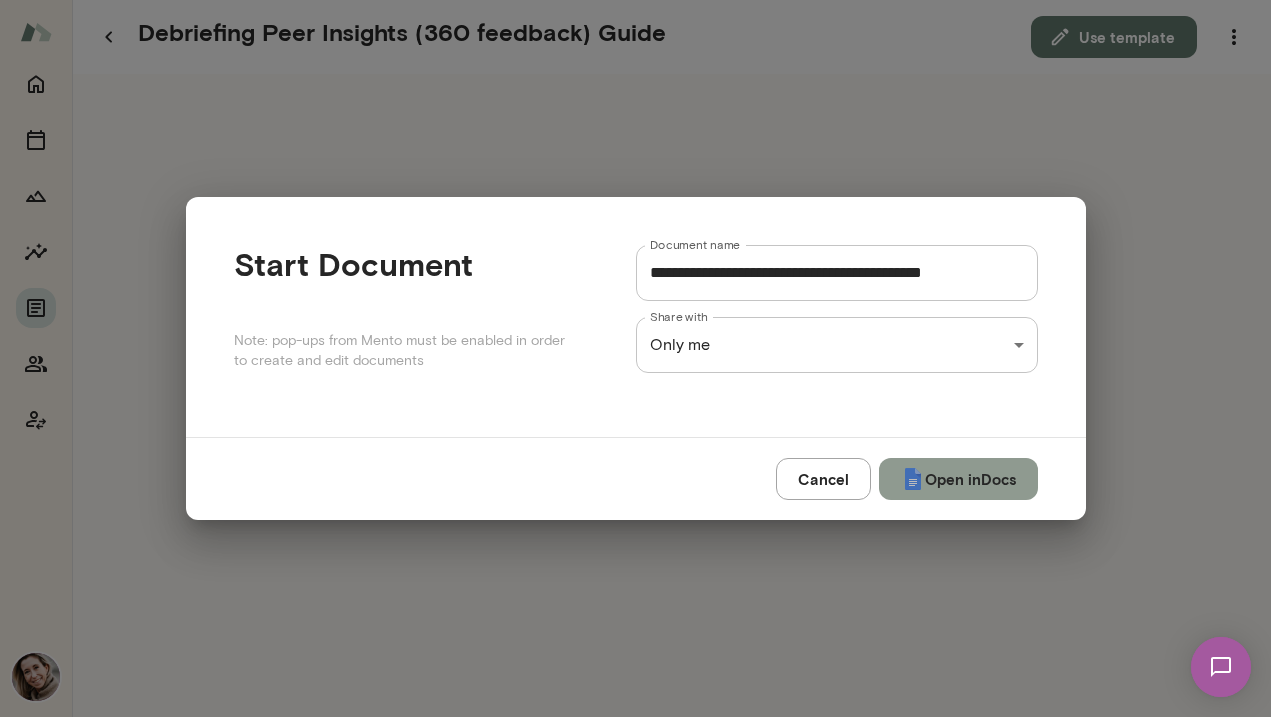 click on "Open in  Docs" at bounding box center [958, 479] 